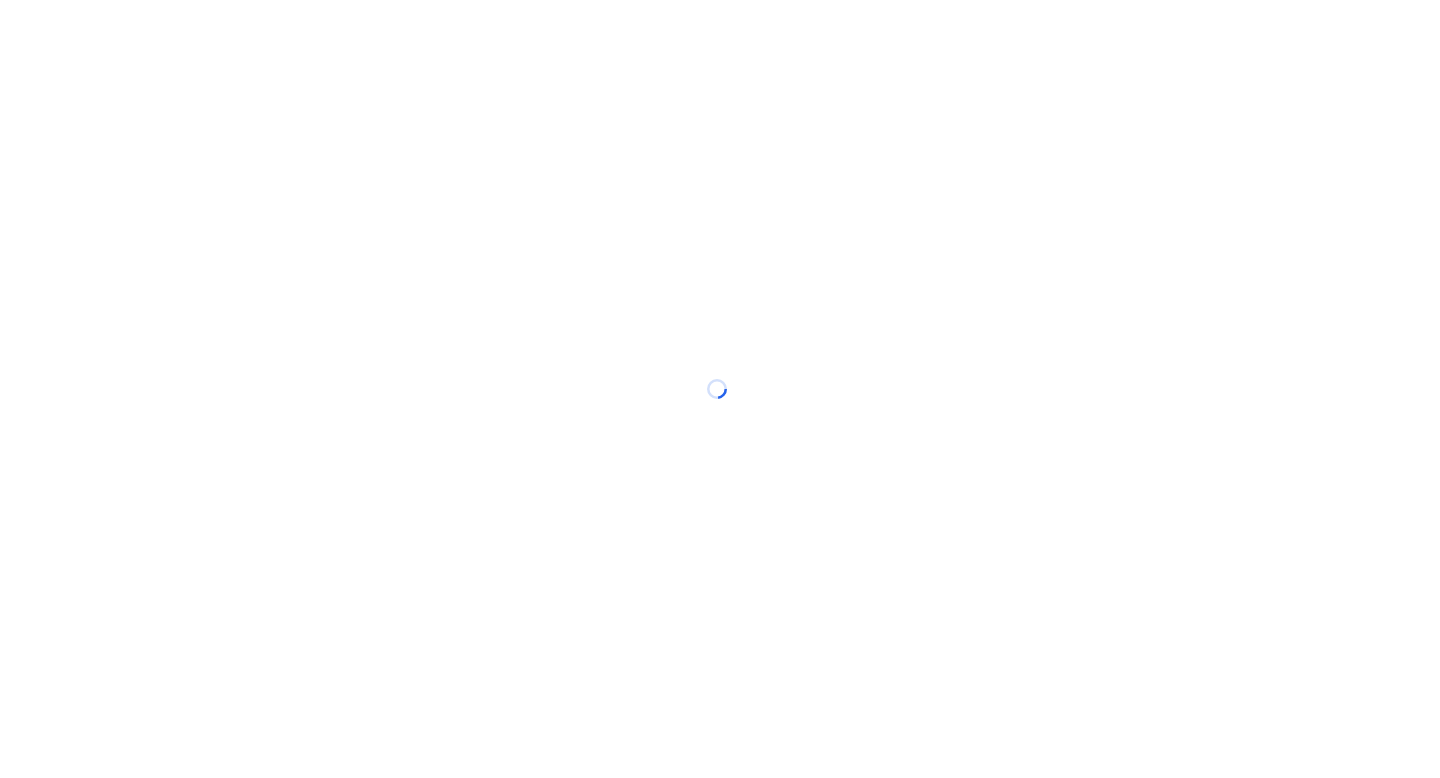 scroll, scrollTop: 0, scrollLeft: 0, axis: both 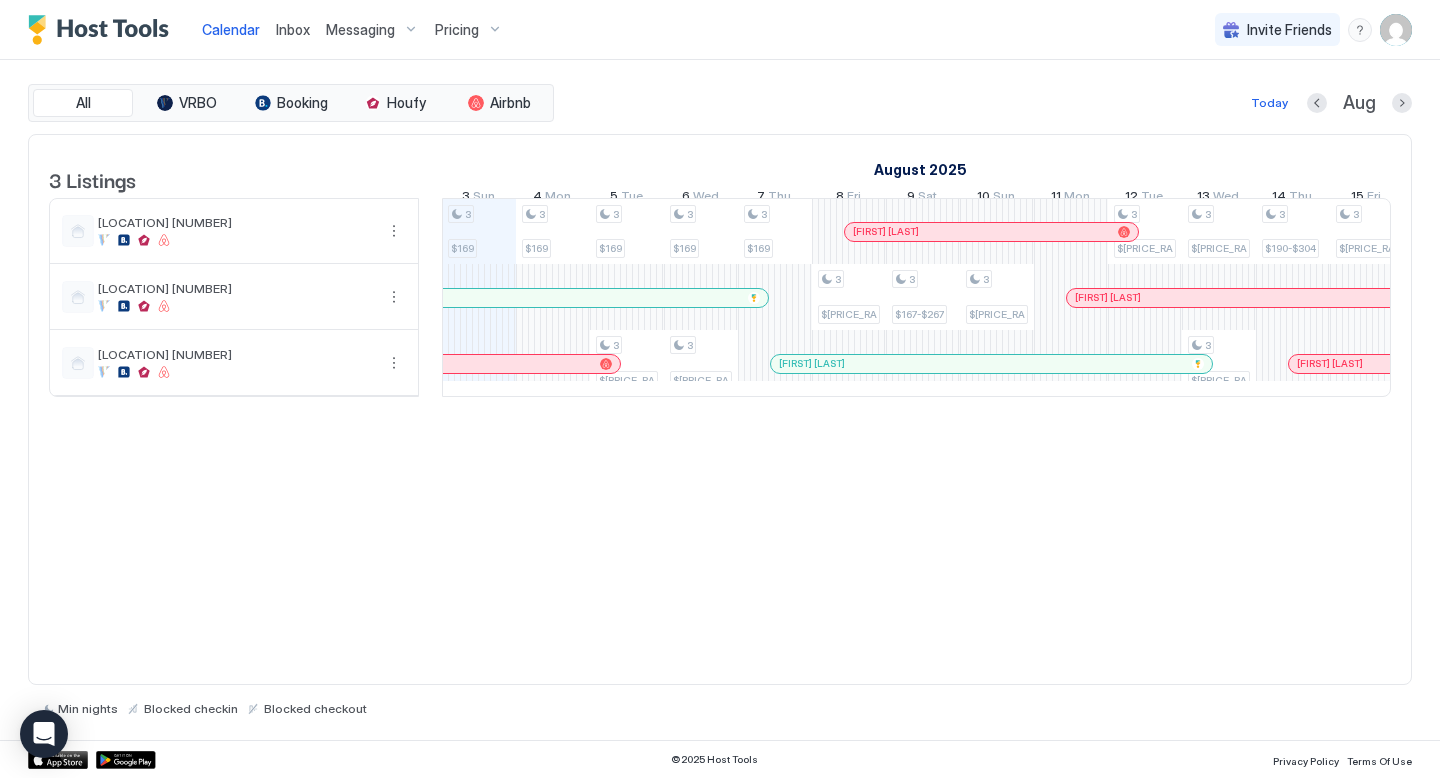 click on "Pricing" at bounding box center [457, 30] 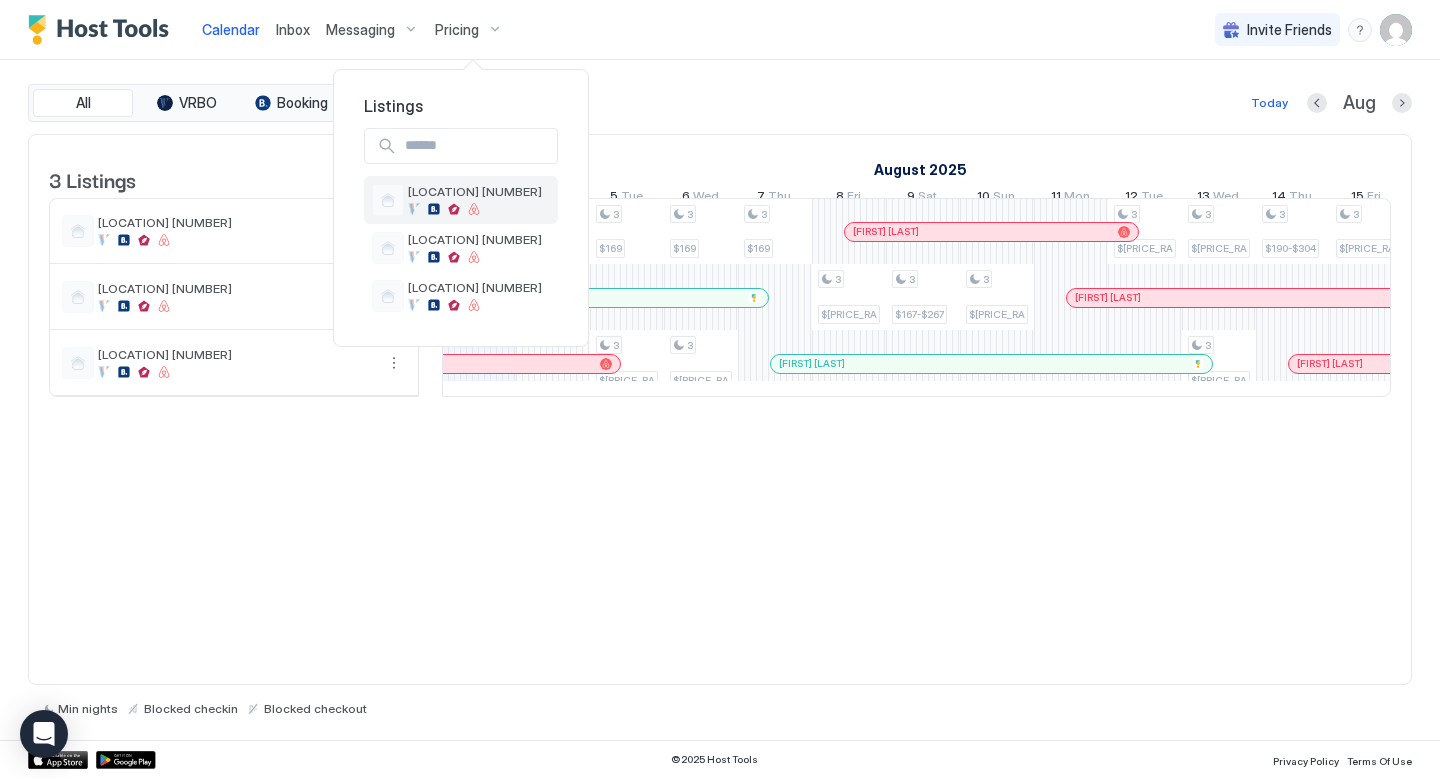 click on "[LOCATION] [NUMBER]" at bounding box center [475, 191] 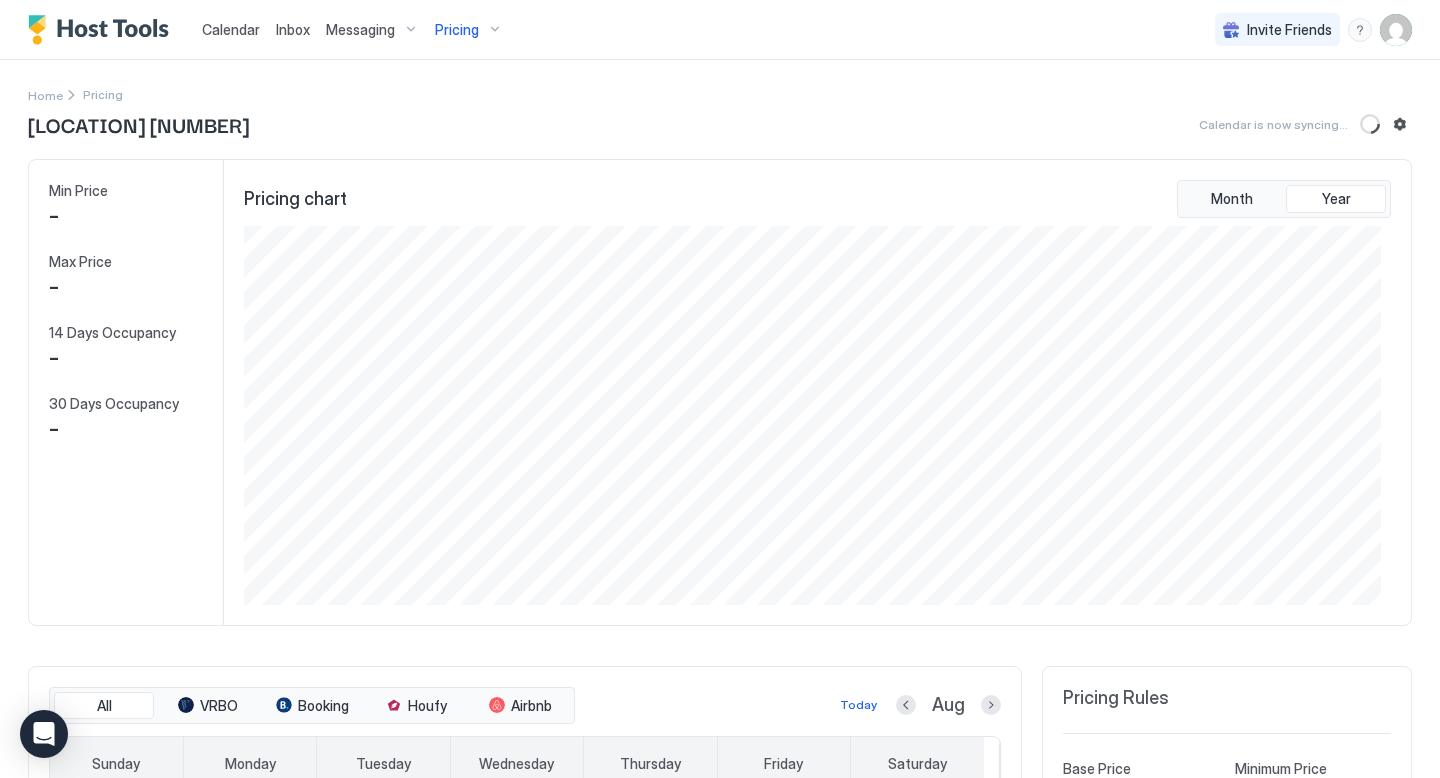 scroll, scrollTop: 999621, scrollLeft: 998863, axis: both 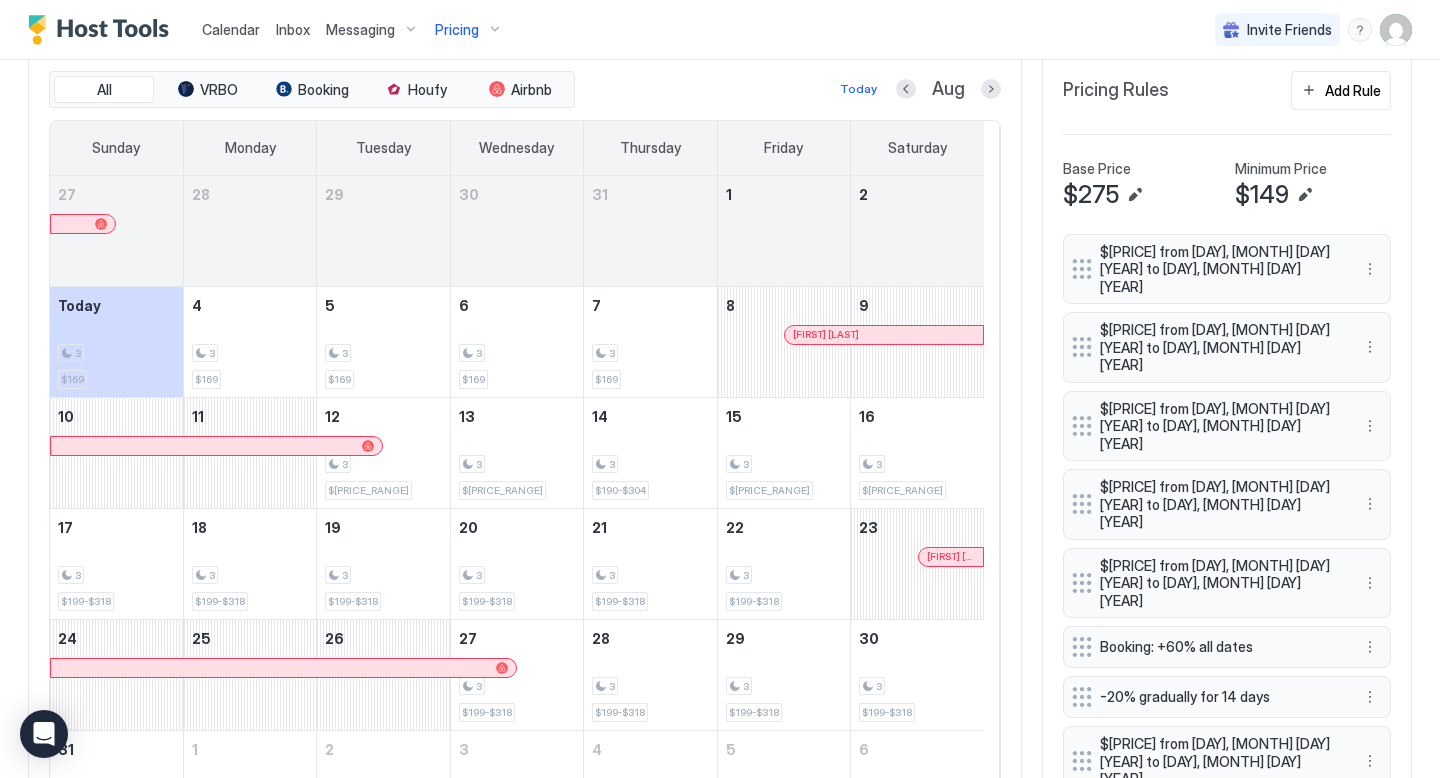 click on "$[PRICE] from [DAY], [MONTH] [DAY] [YEAR] to [DAY], [MONTH] [DAY] [YEAR]" at bounding box center [1219, 583] 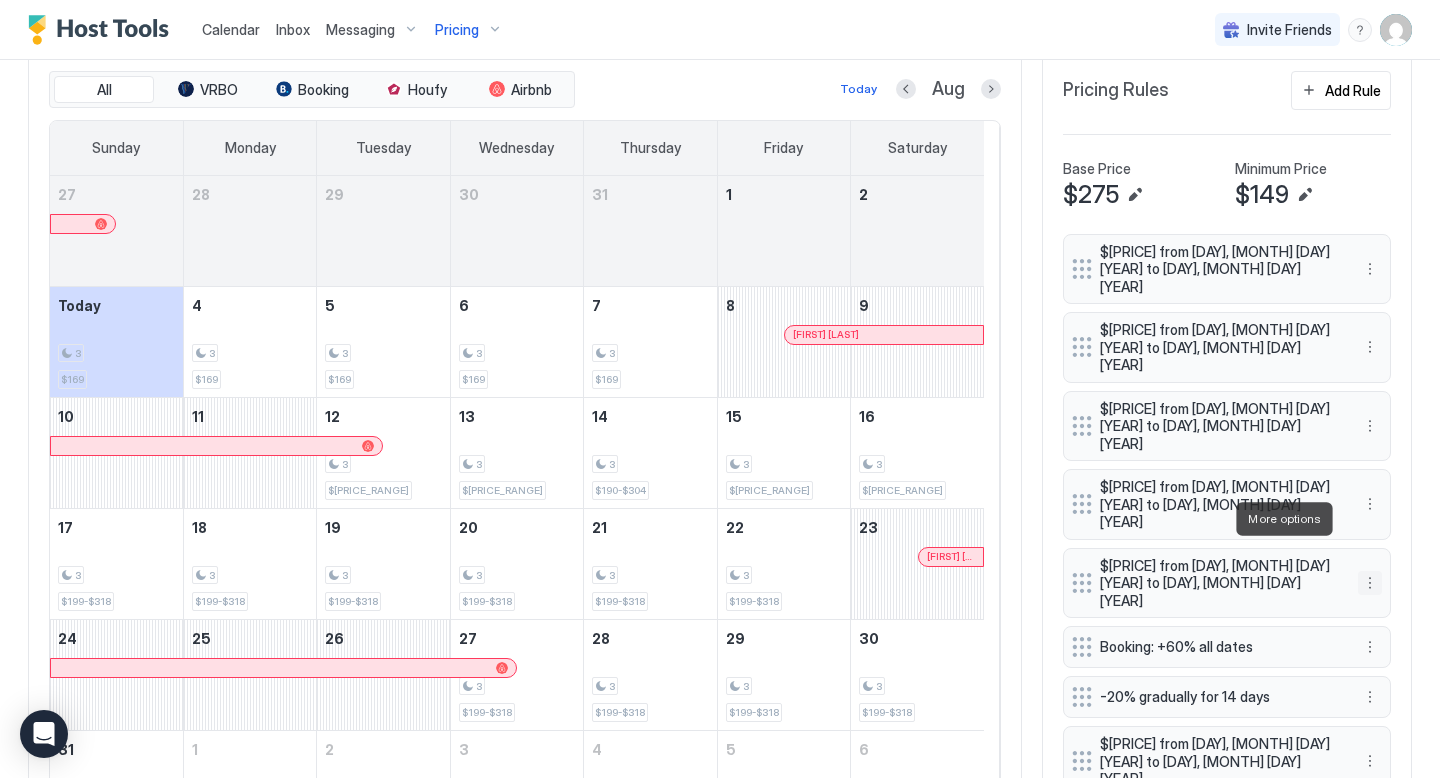 click at bounding box center [1370, 583] 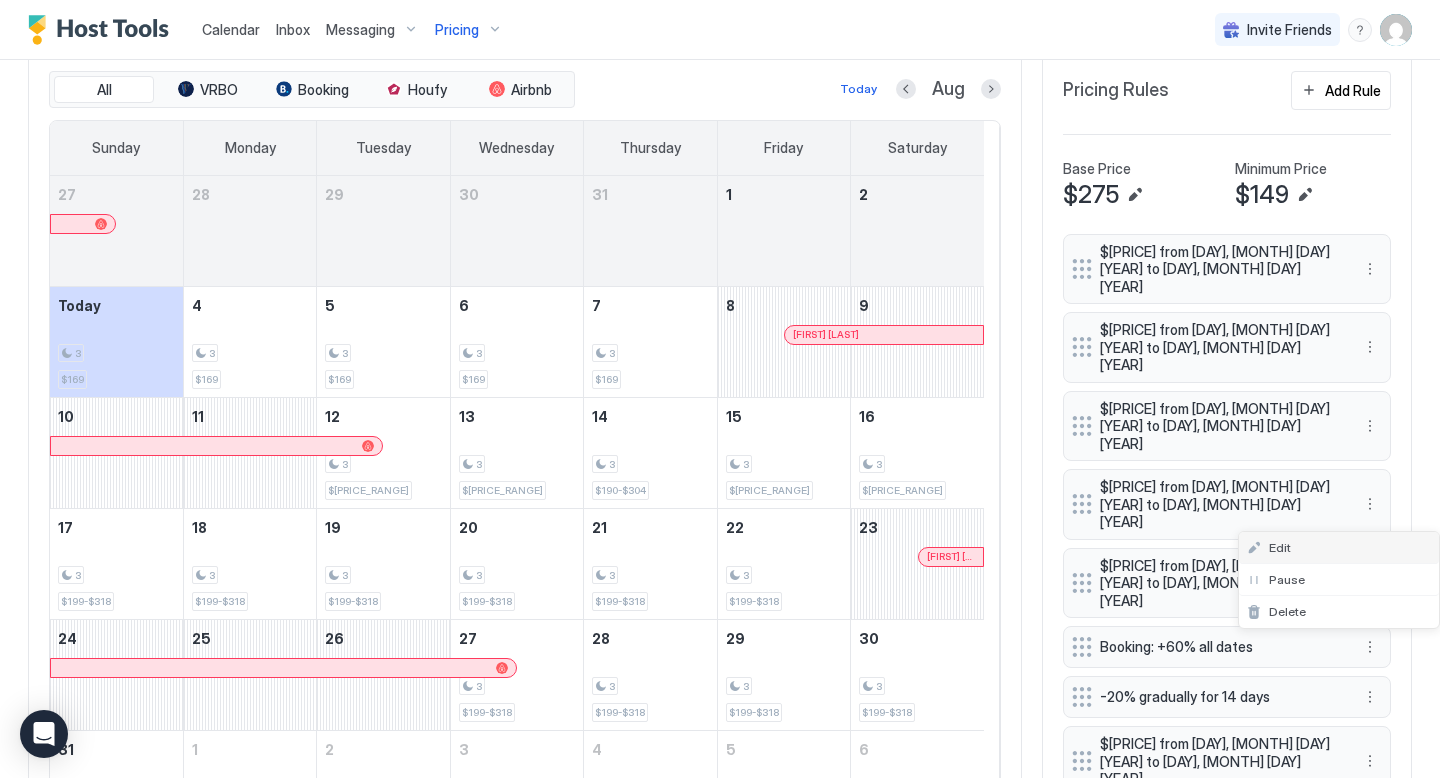 click on "Edit" at bounding box center (1280, 547) 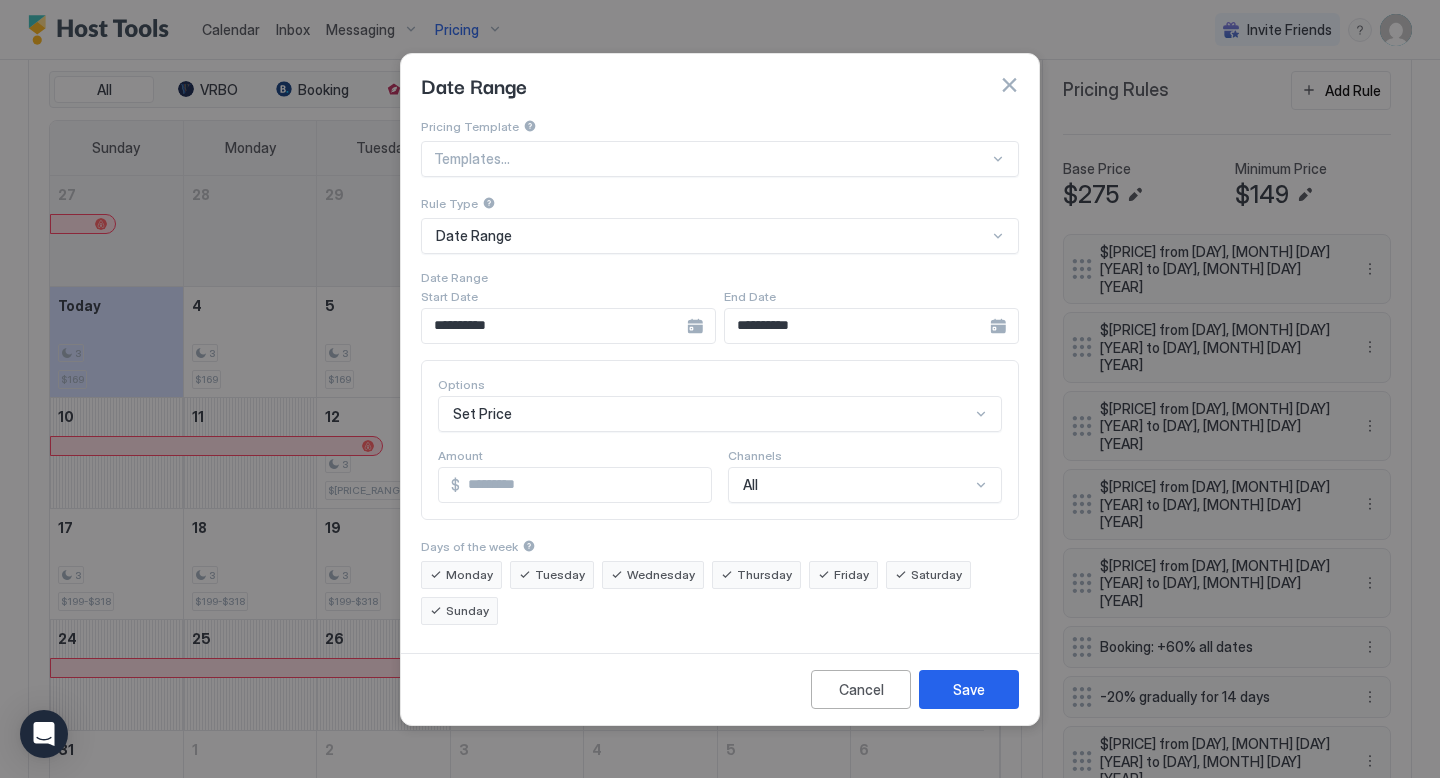 click on "***" at bounding box center [585, 485] 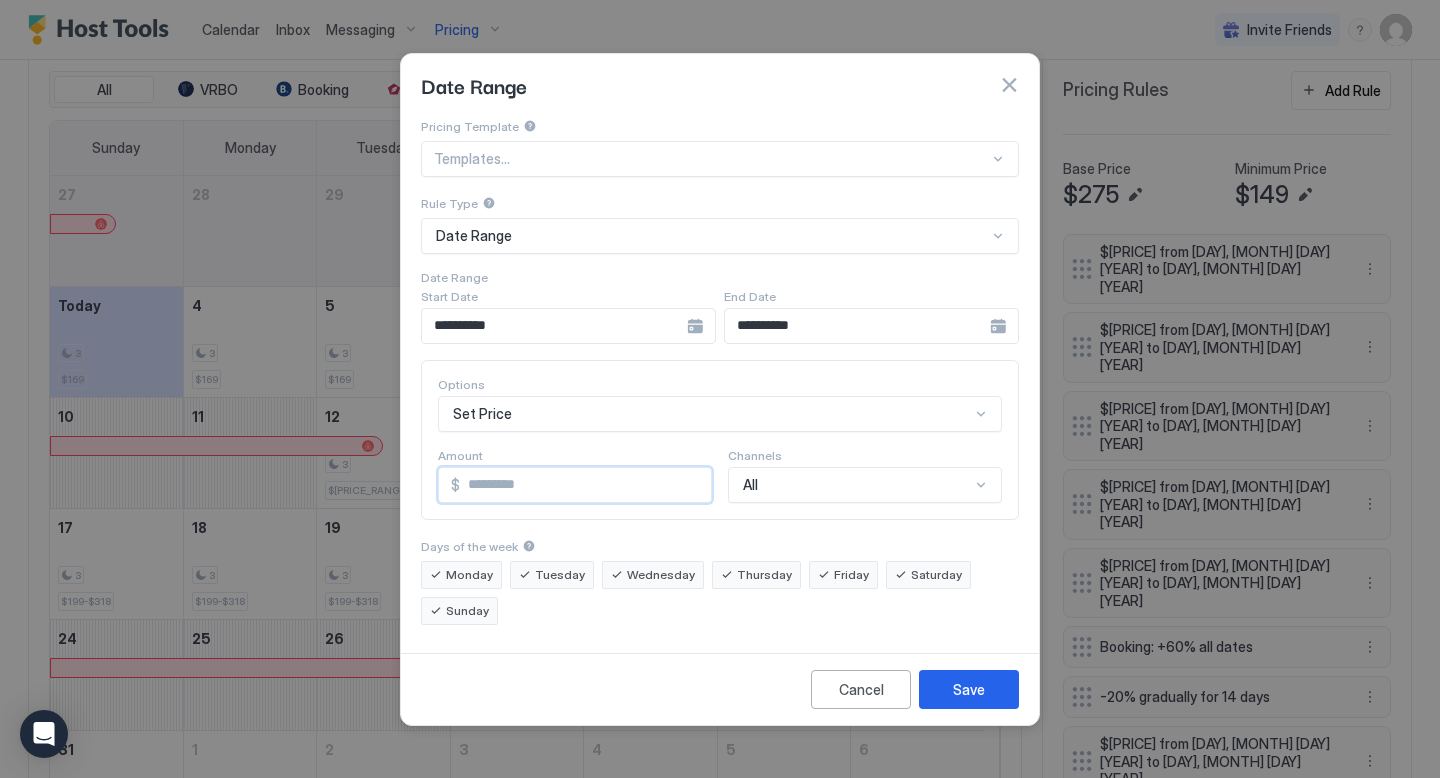 click on "***" at bounding box center [585, 485] 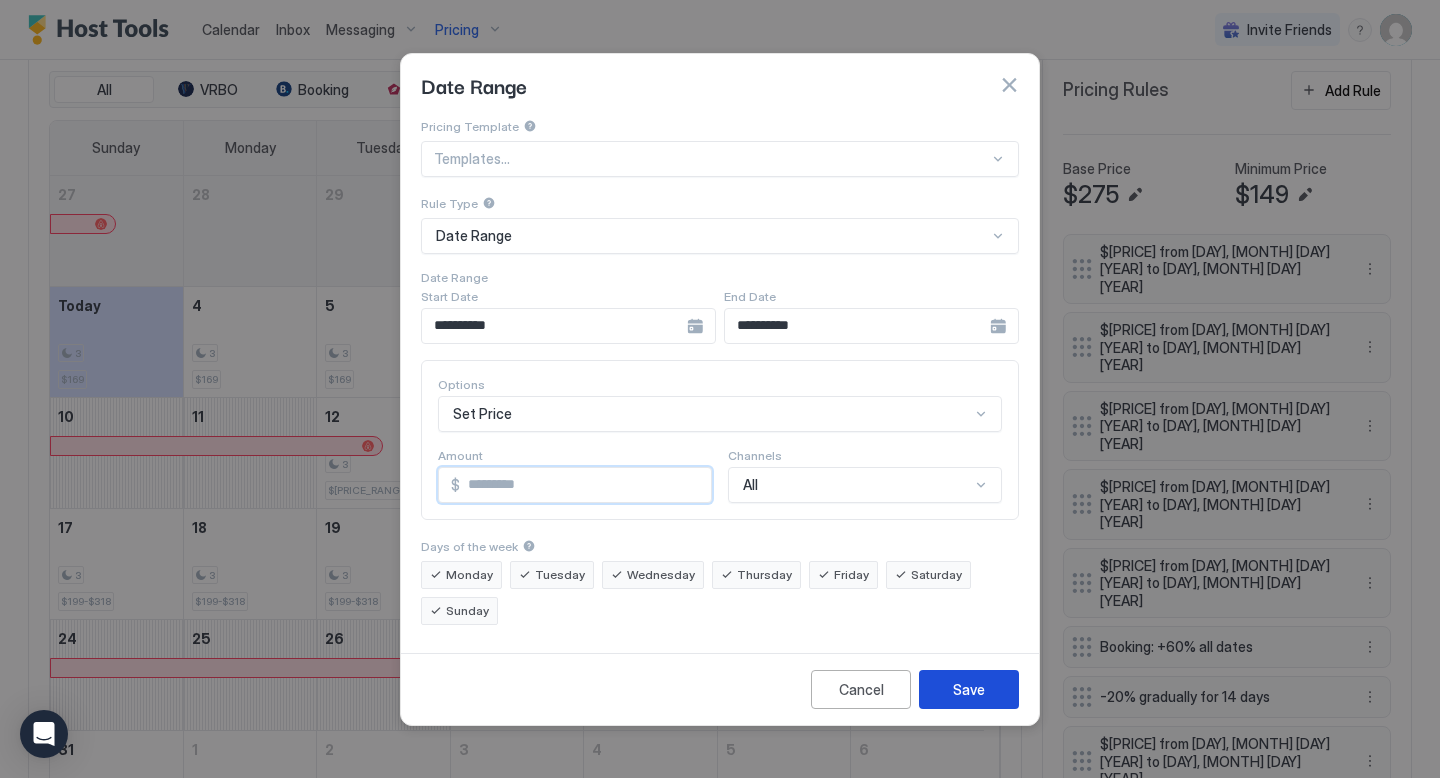 type on "***" 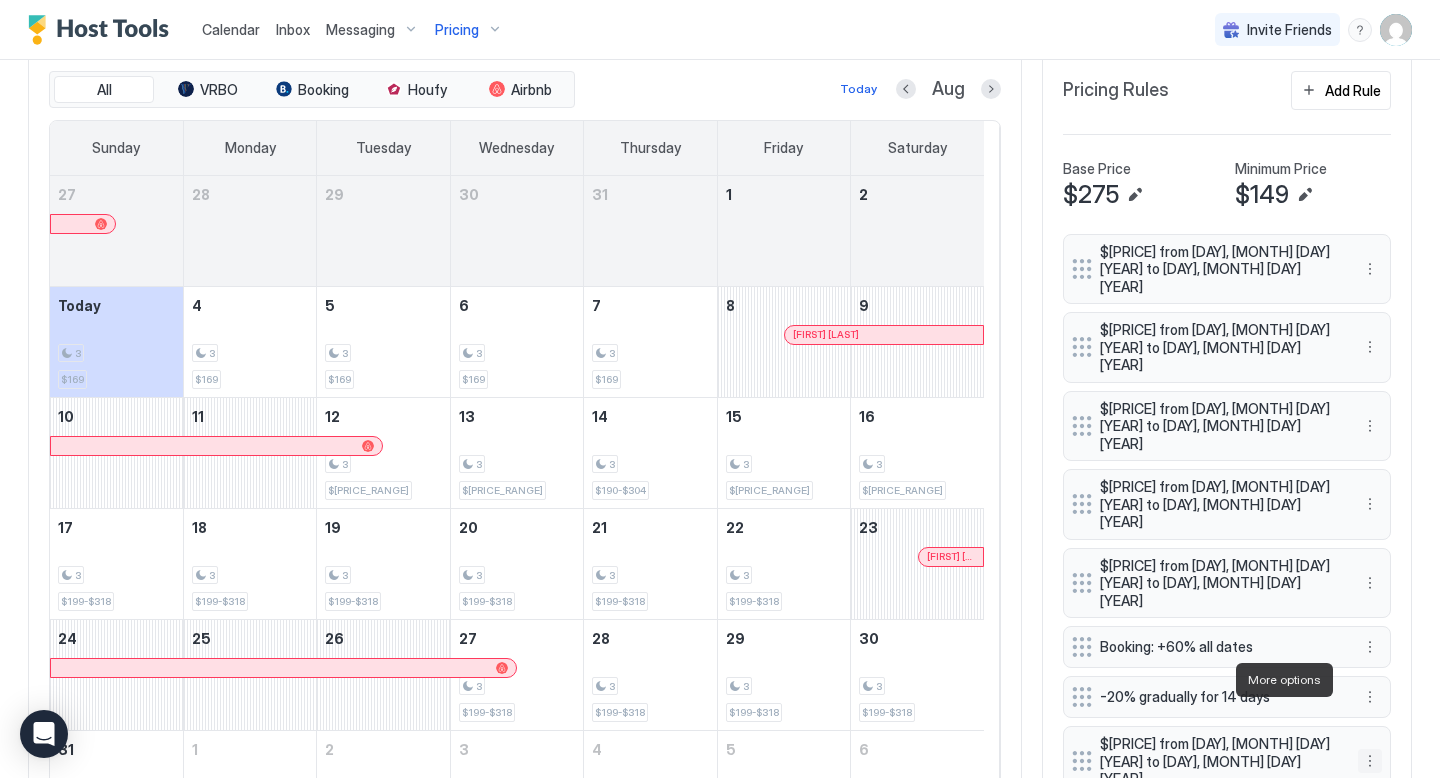 click at bounding box center (1370, 761) 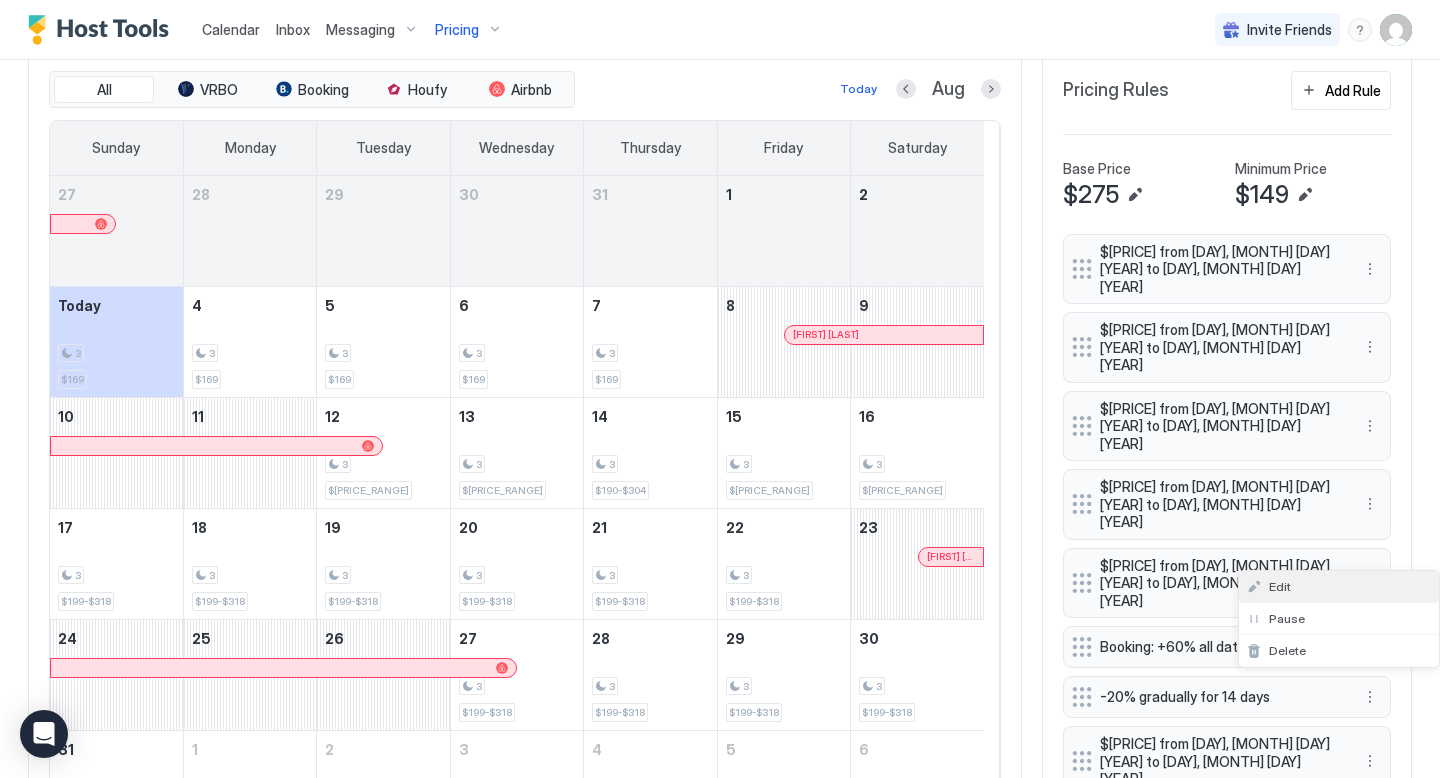 click on "Edit" at bounding box center (1280, 586) 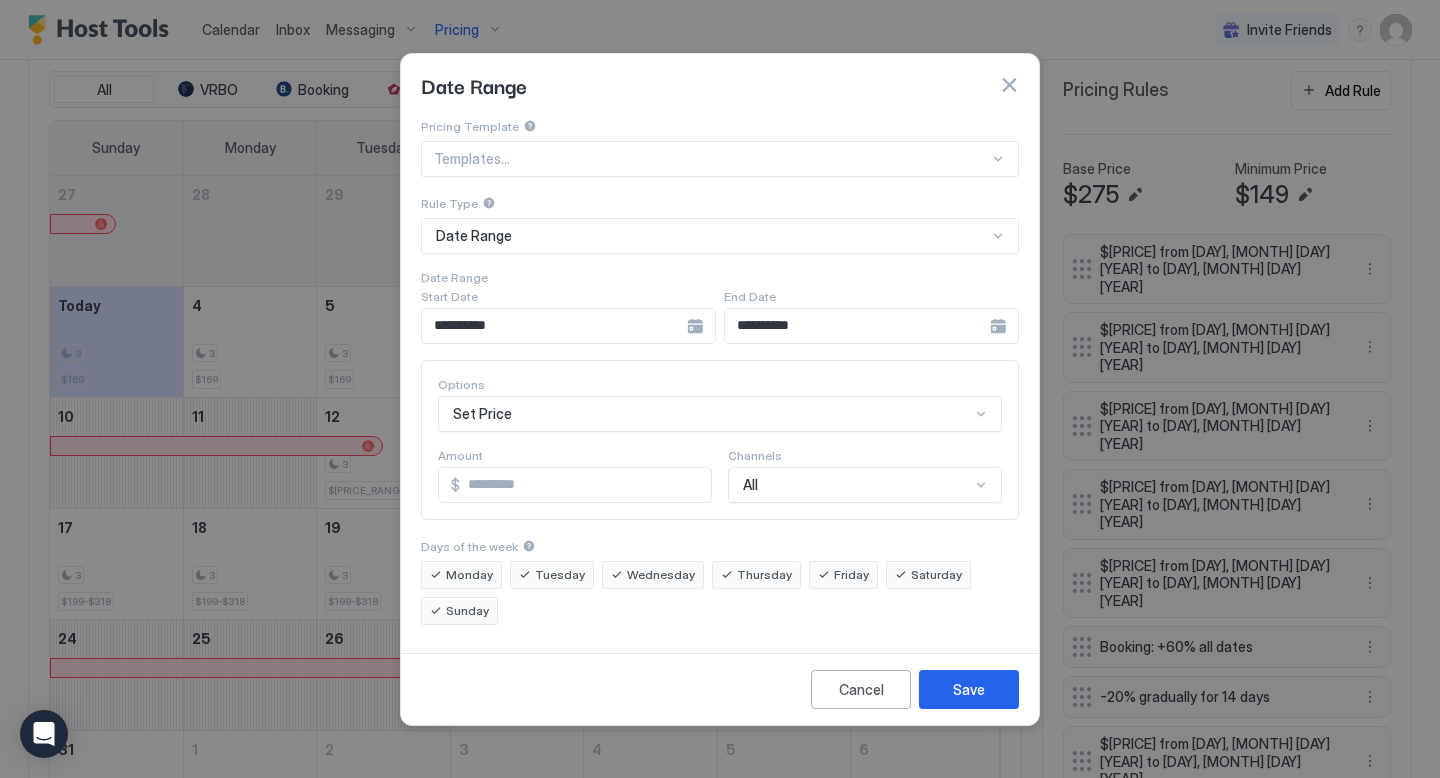 click on "**********" at bounding box center [568, 326] 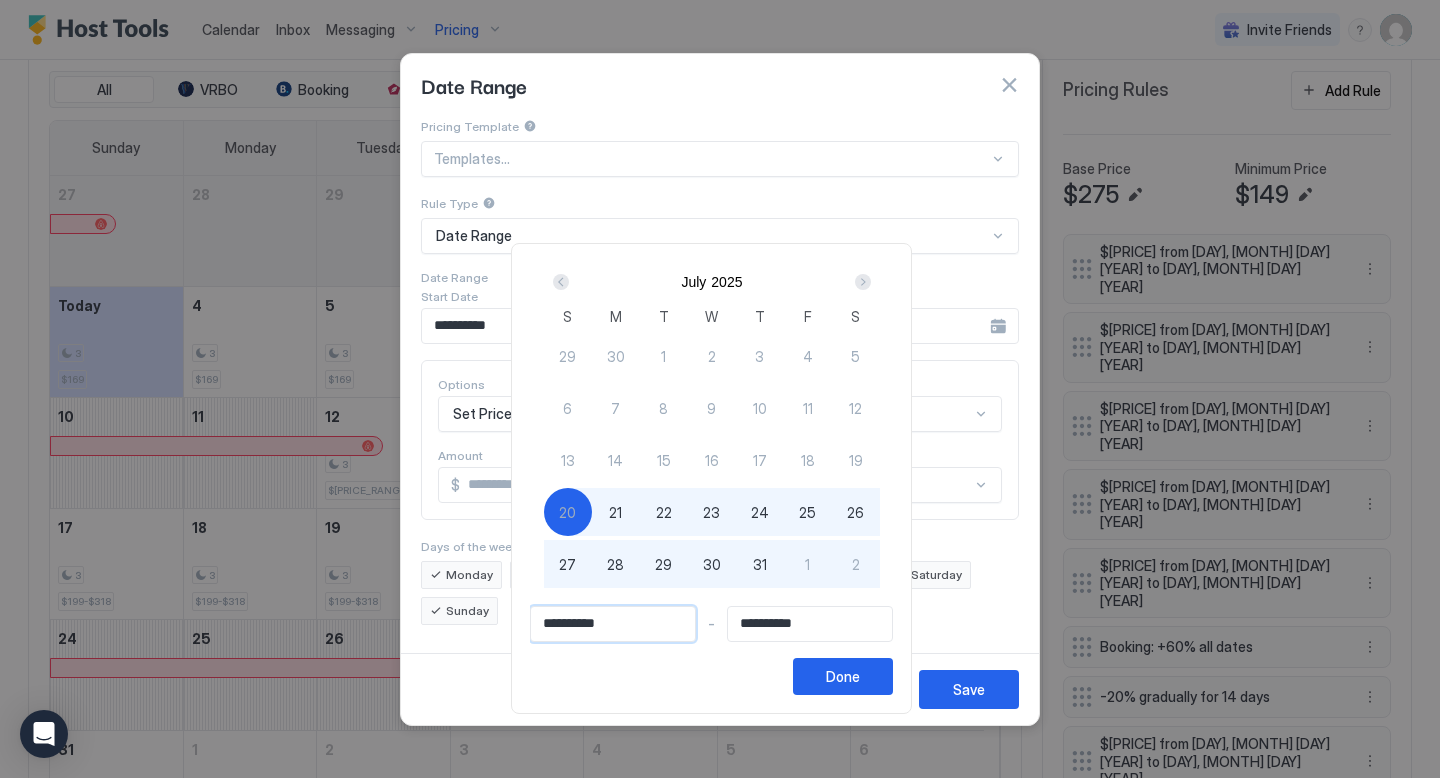 click on "**********" at bounding box center [613, 624] 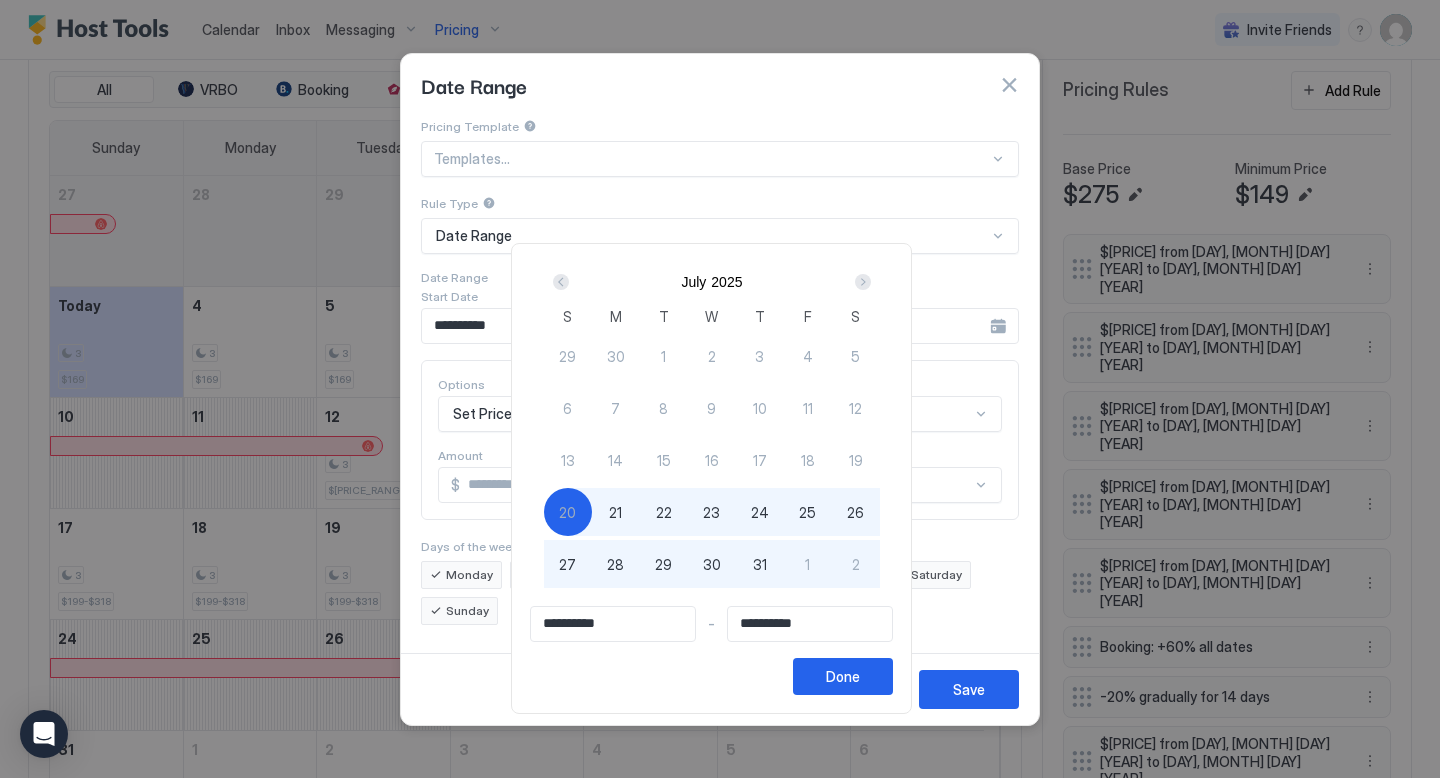 click at bounding box center [863, 282] 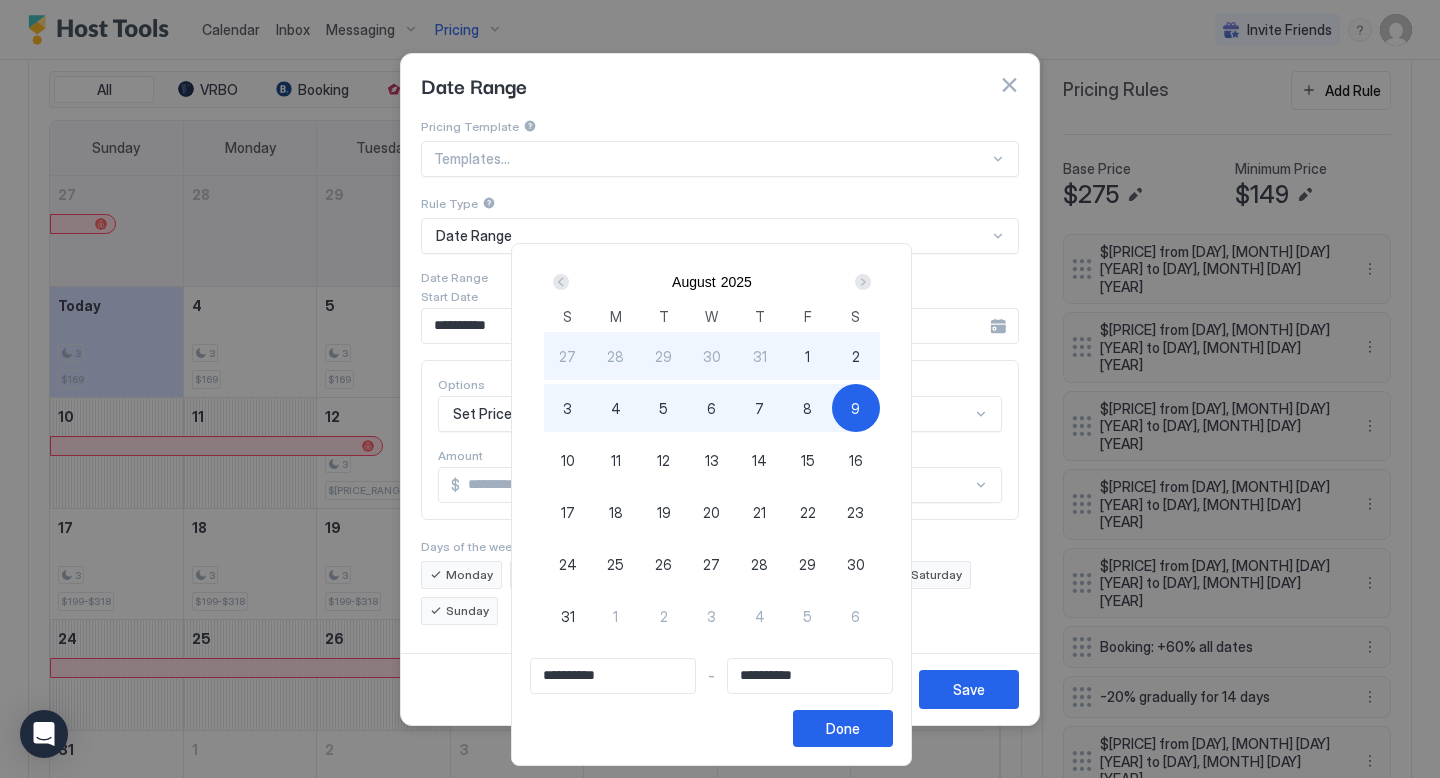 click on "1" at bounding box center [808, 356] 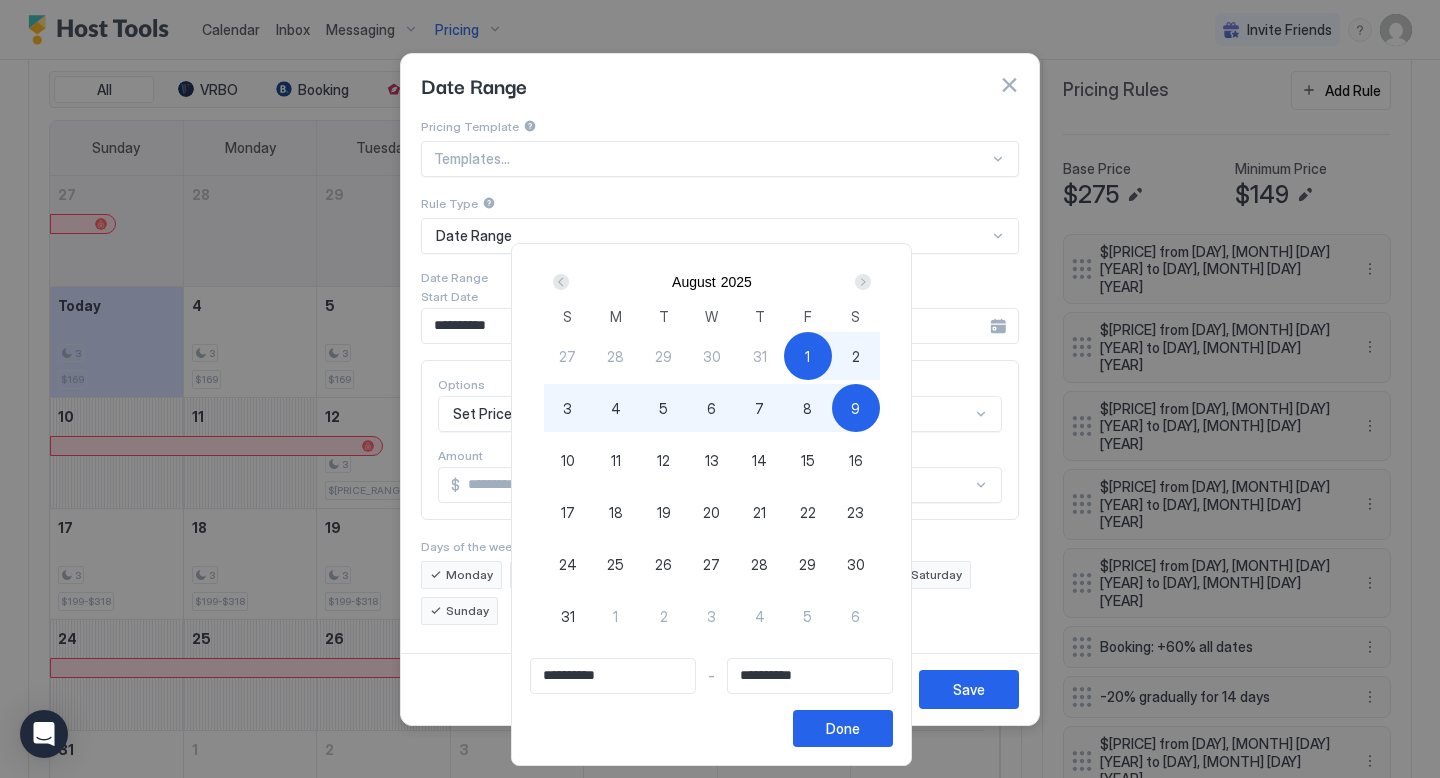 click on "31" at bounding box center (568, 616) 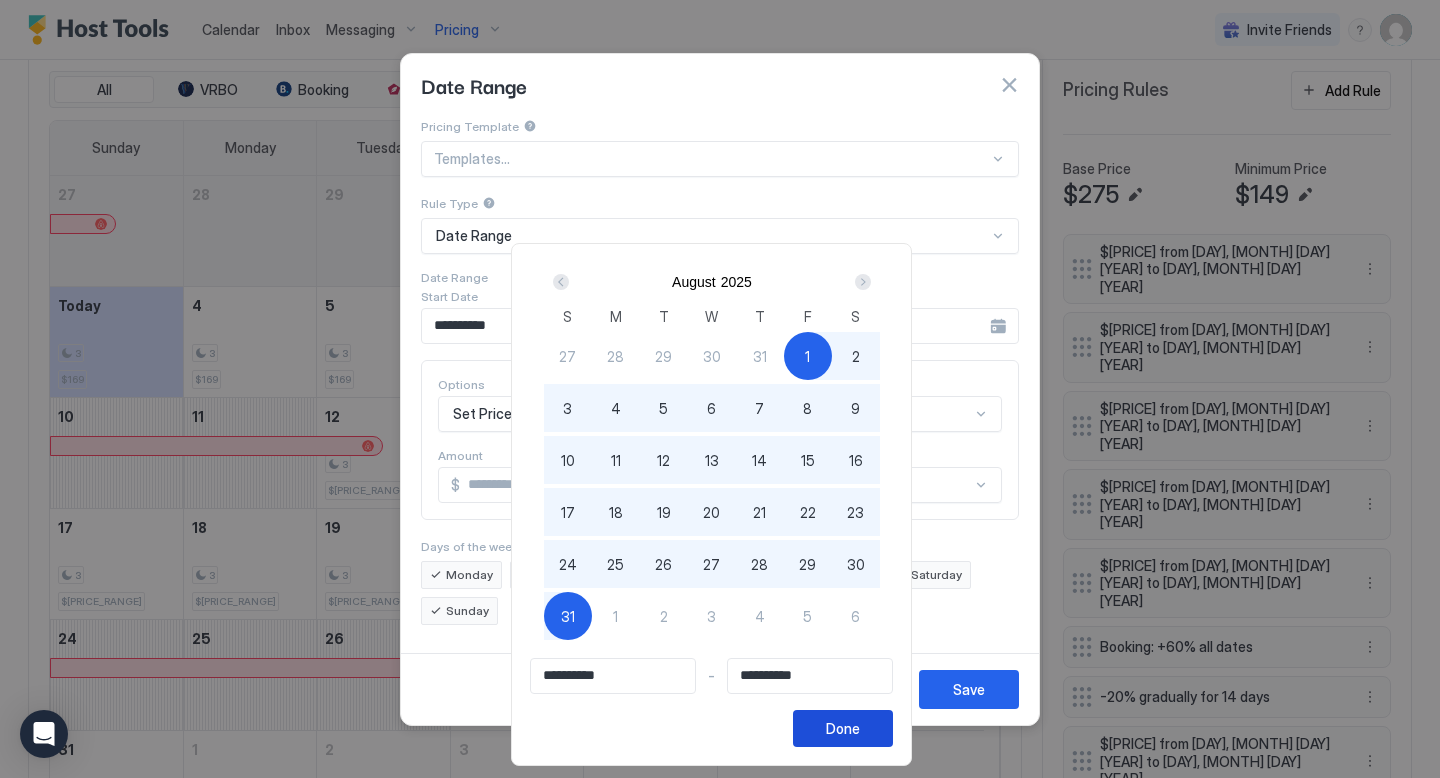 click on "Done" at bounding box center (843, 728) 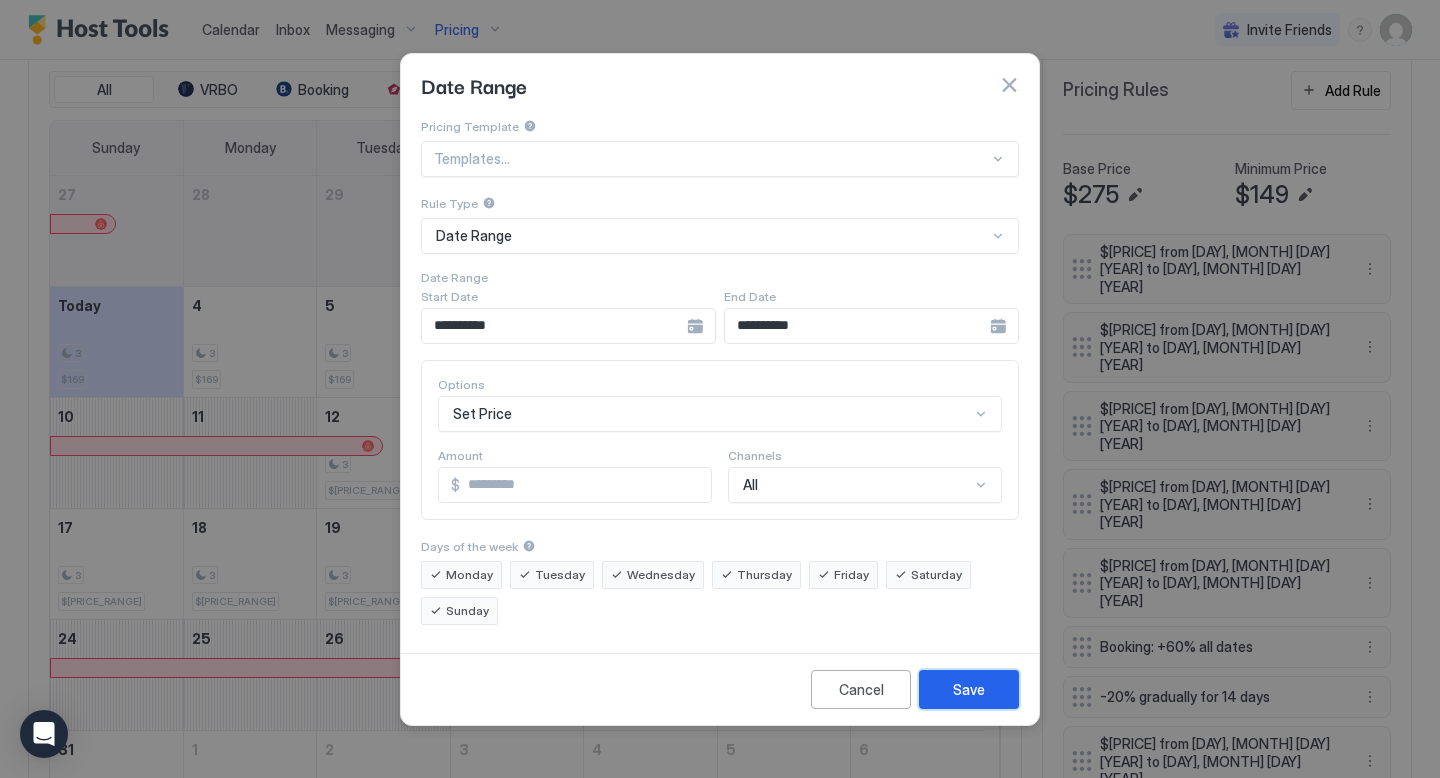click on "Save" at bounding box center [969, 689] 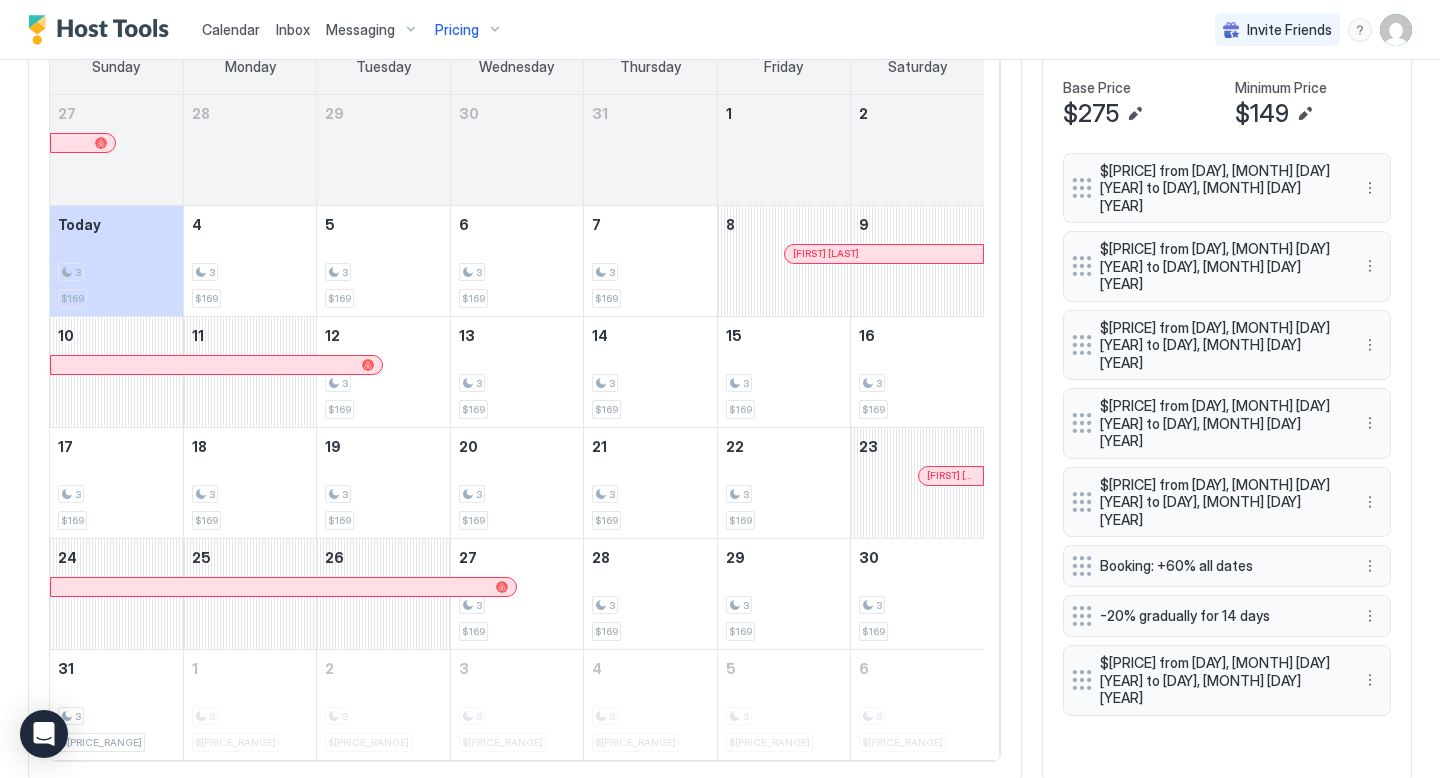 scroll, scrollTop: 0, scrollLeft: 0, axis: both 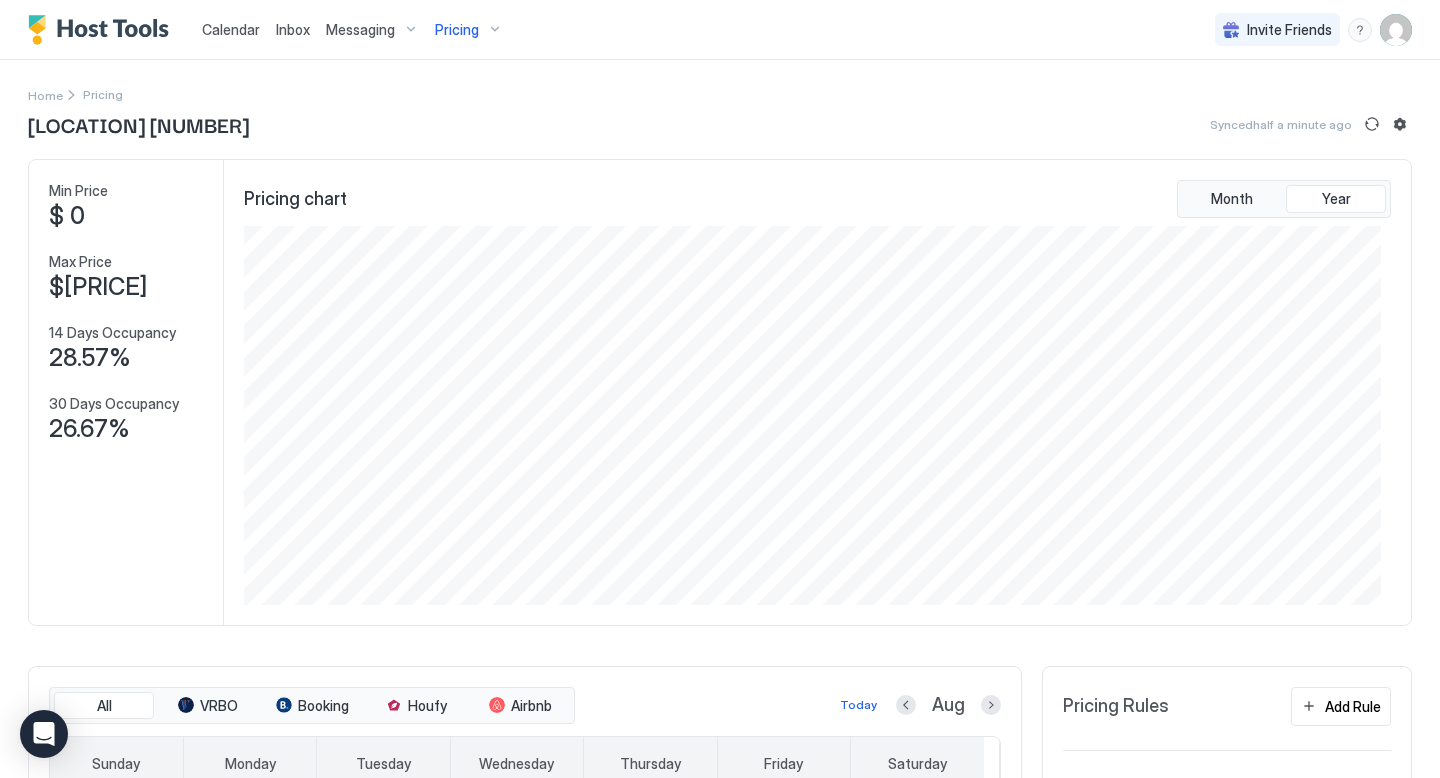 click on "Pricing" at bounding box center (457, 30) 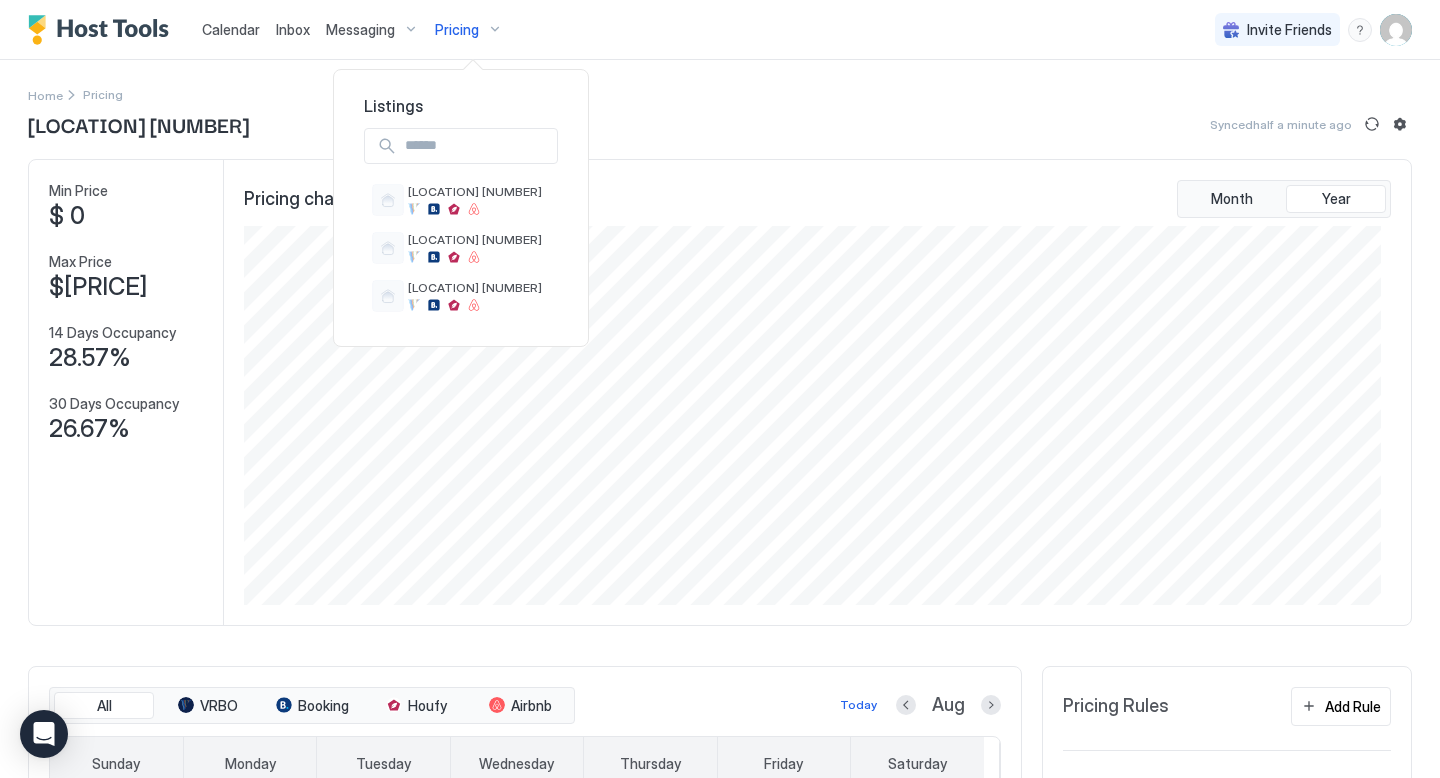 click at bounding box center (720, 389) 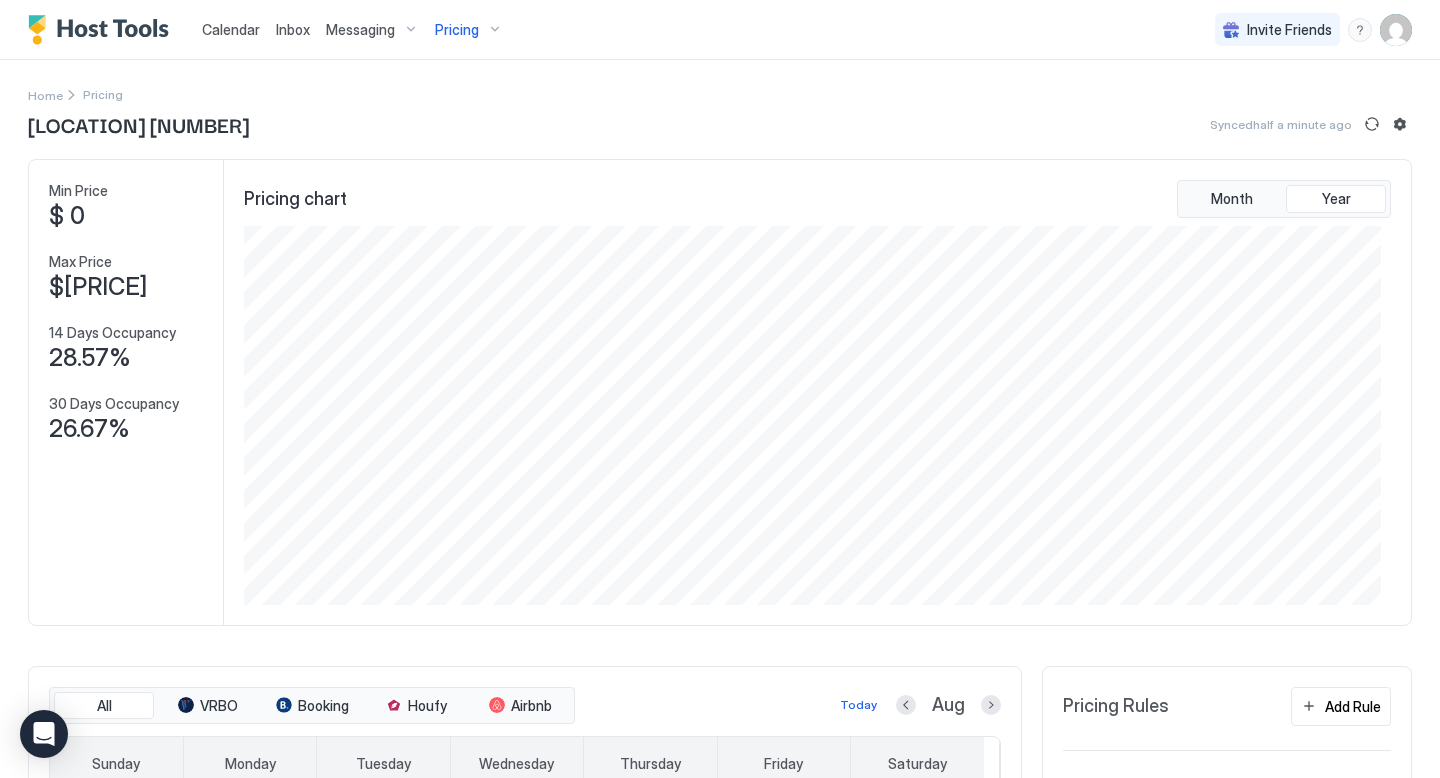 click on "Pricing" at bounding box center (469, 30) 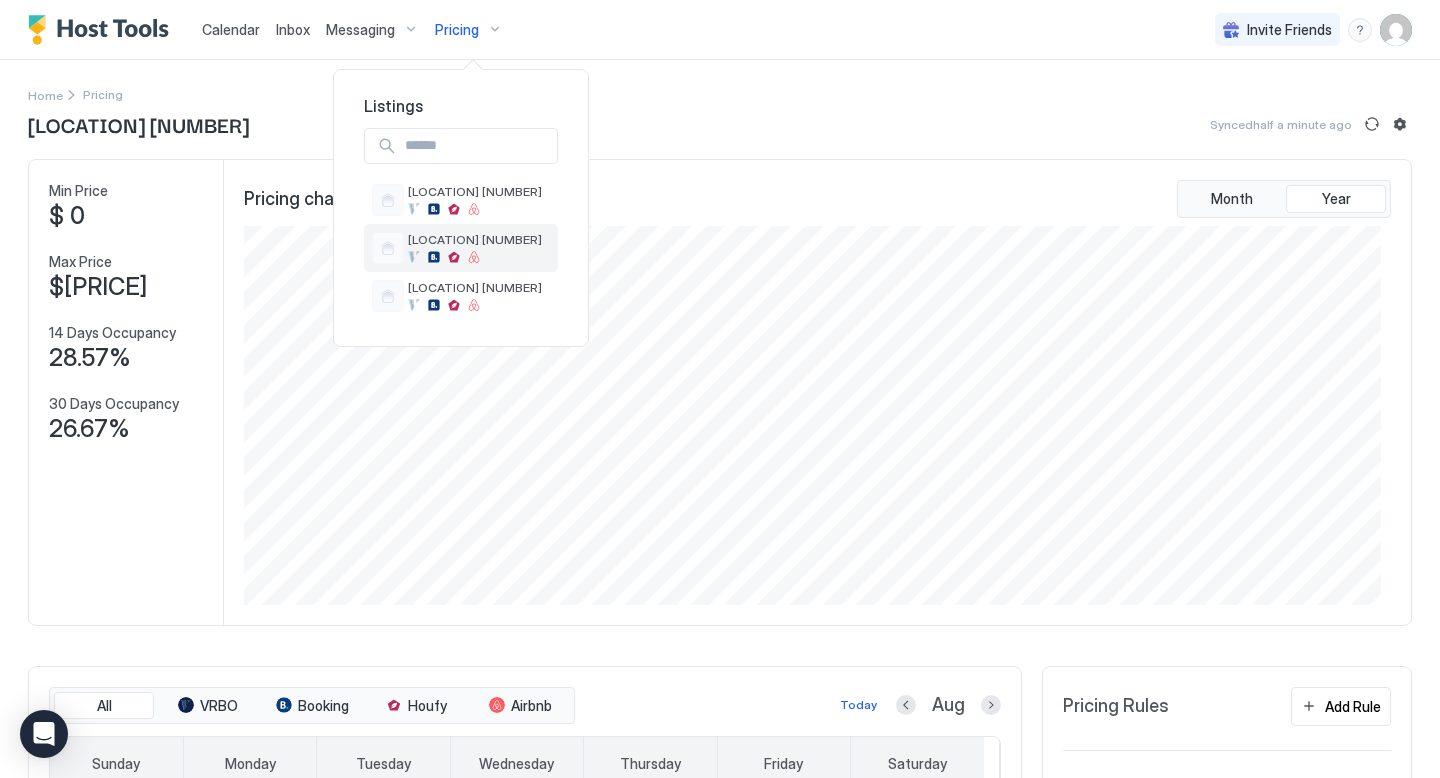 click at bounding box center [475, 257] 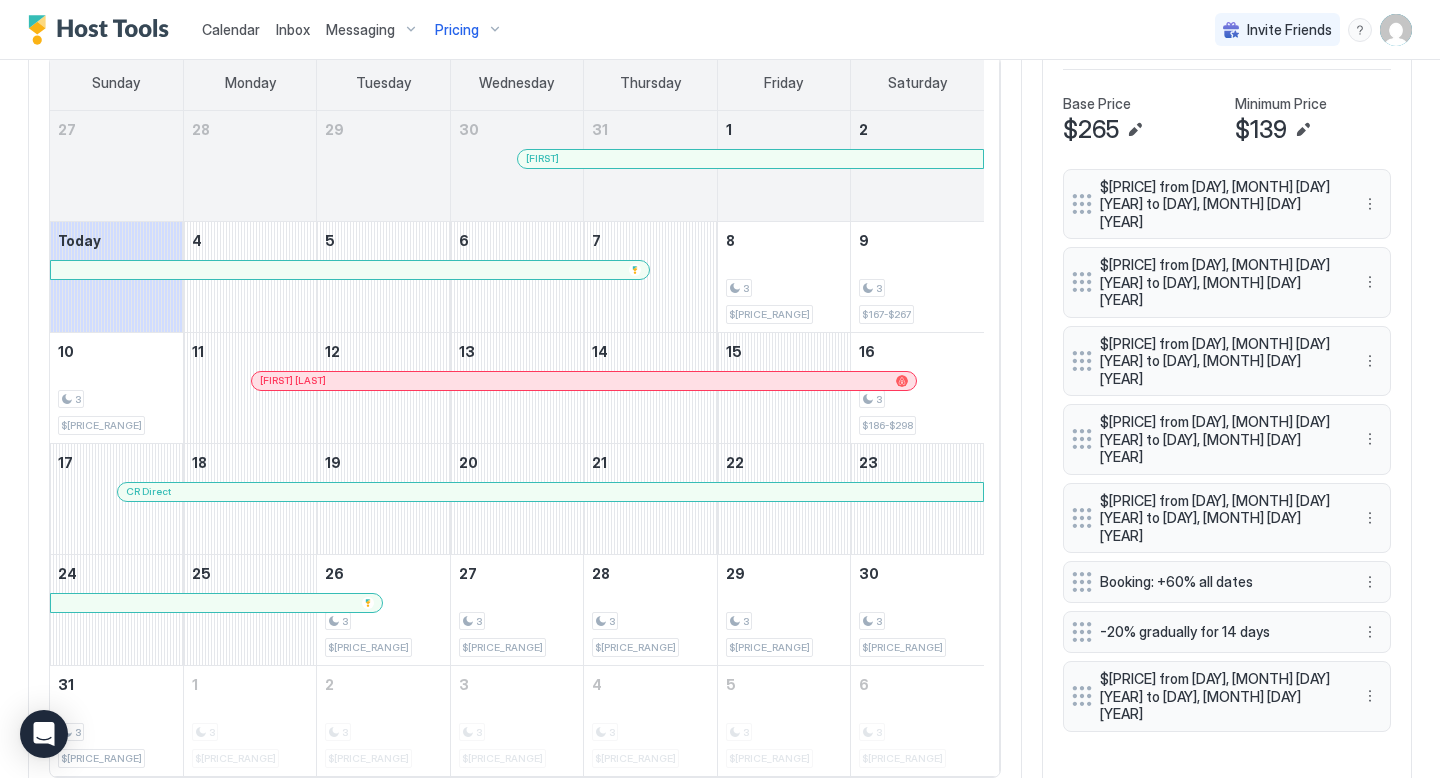 scroll, scrollTop: 685, scrollLeft: 0, axis: vertical 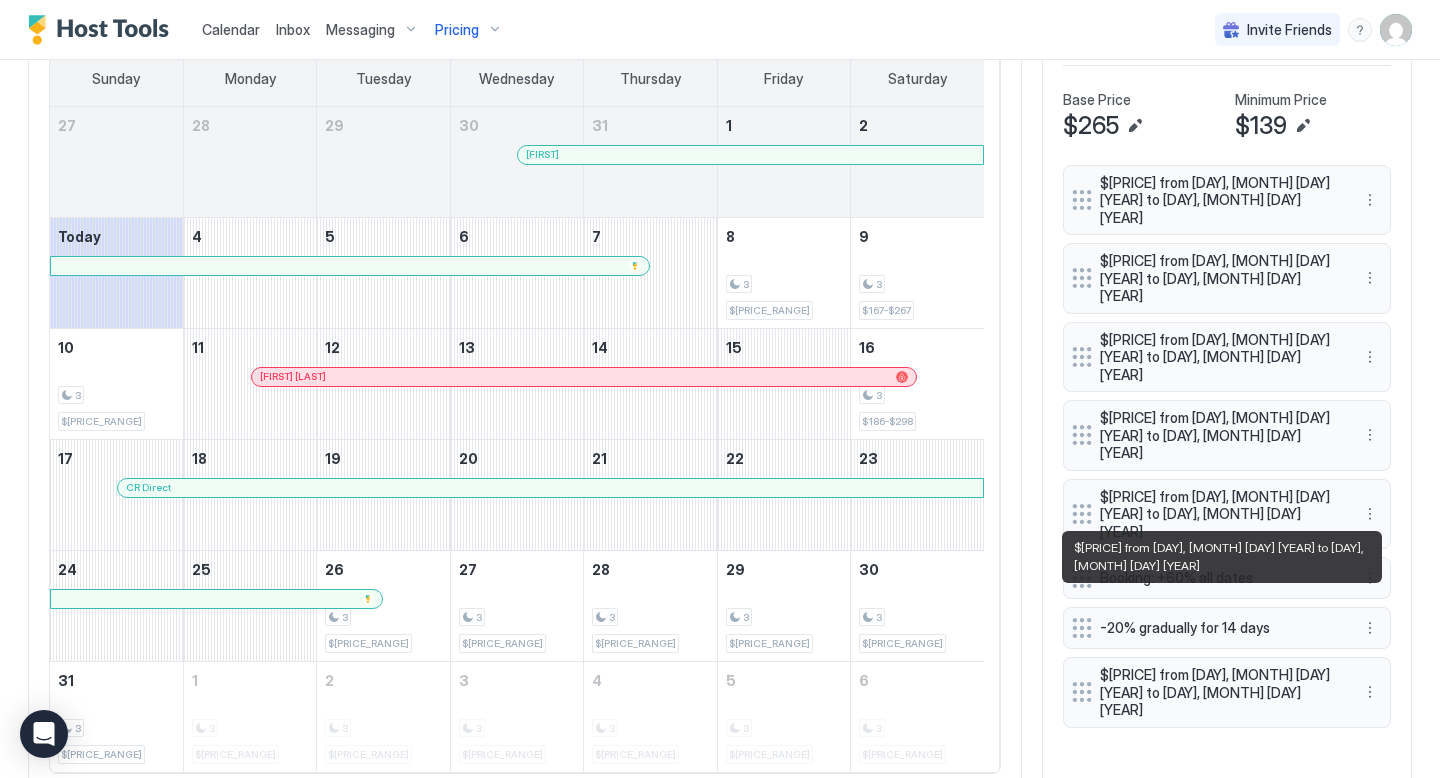 click on "$[PRICE] from [DAY], [MONTH] [DAY] [YEAR] to [DAY], [MONTH] [DAY] [YEAR]" at bounding box center (1219, 692) 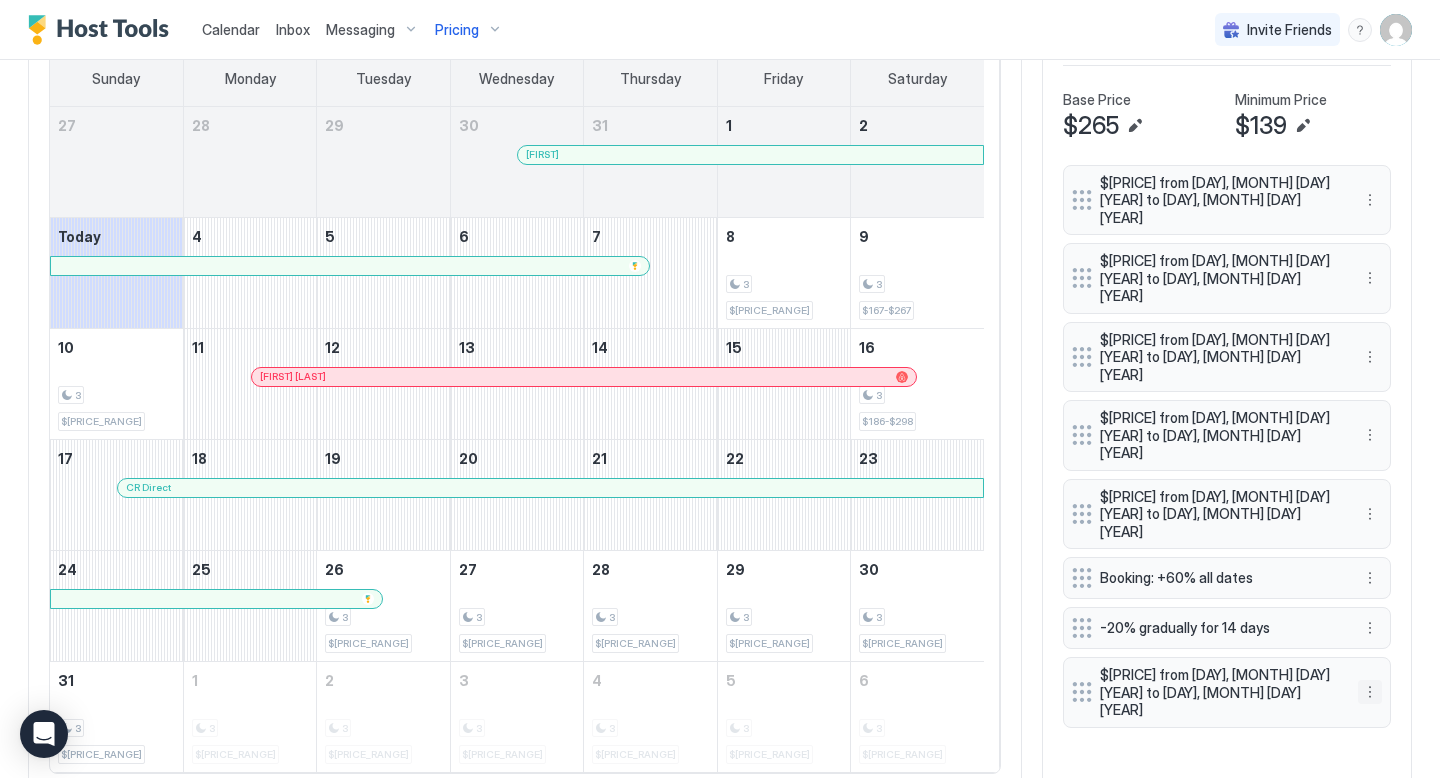 click at bounding box center (1370, 692) 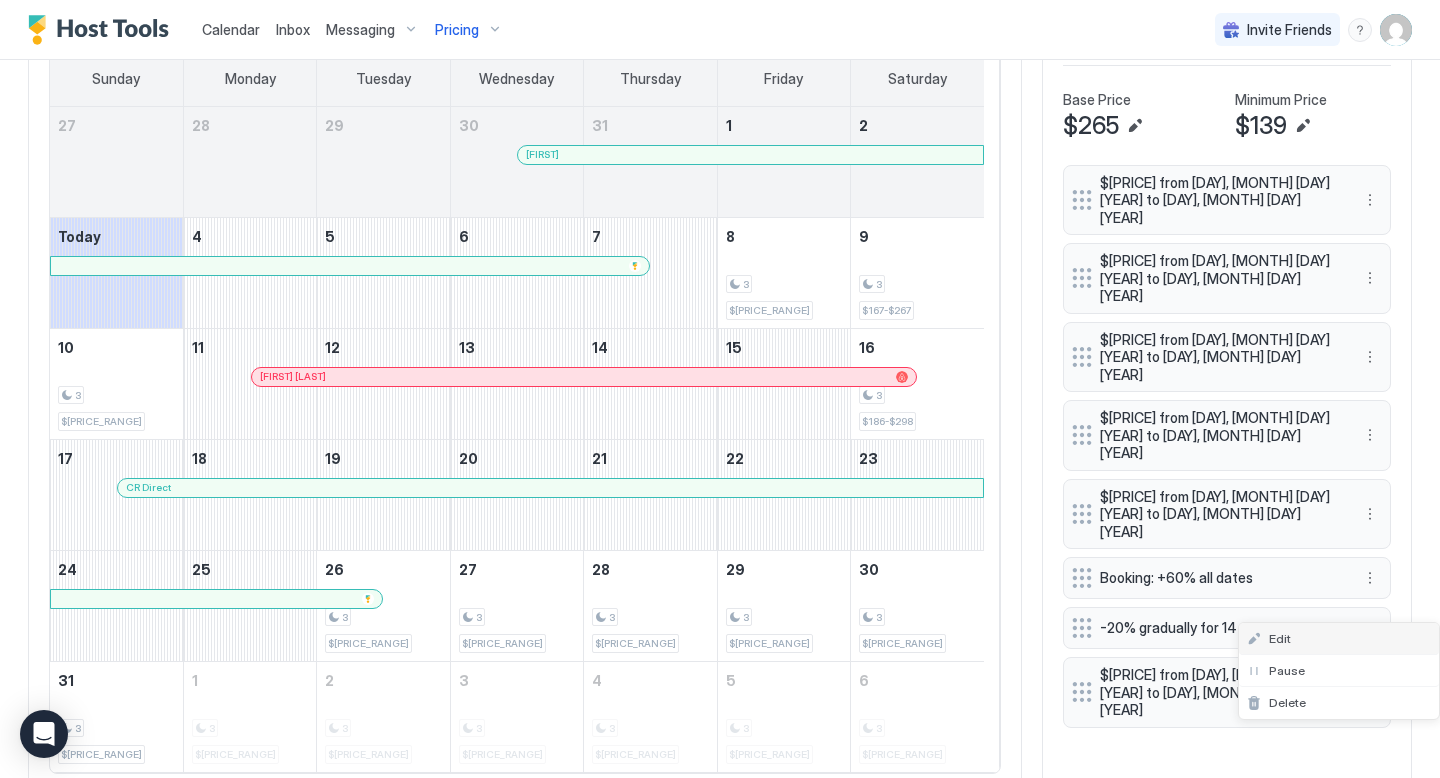 click on "Edit" at bounding box center [1339, 639] 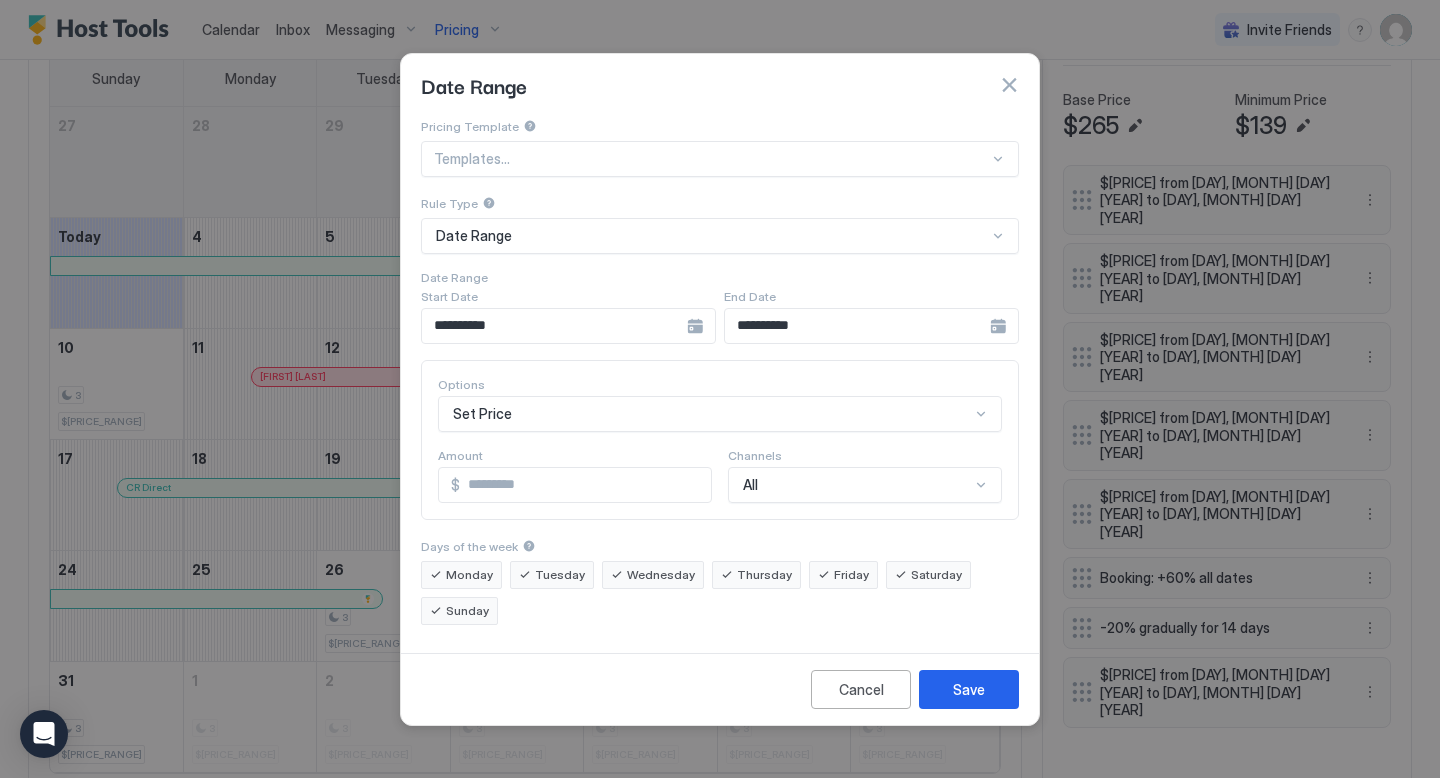 click on "**********" at bounding box center [554, 326] 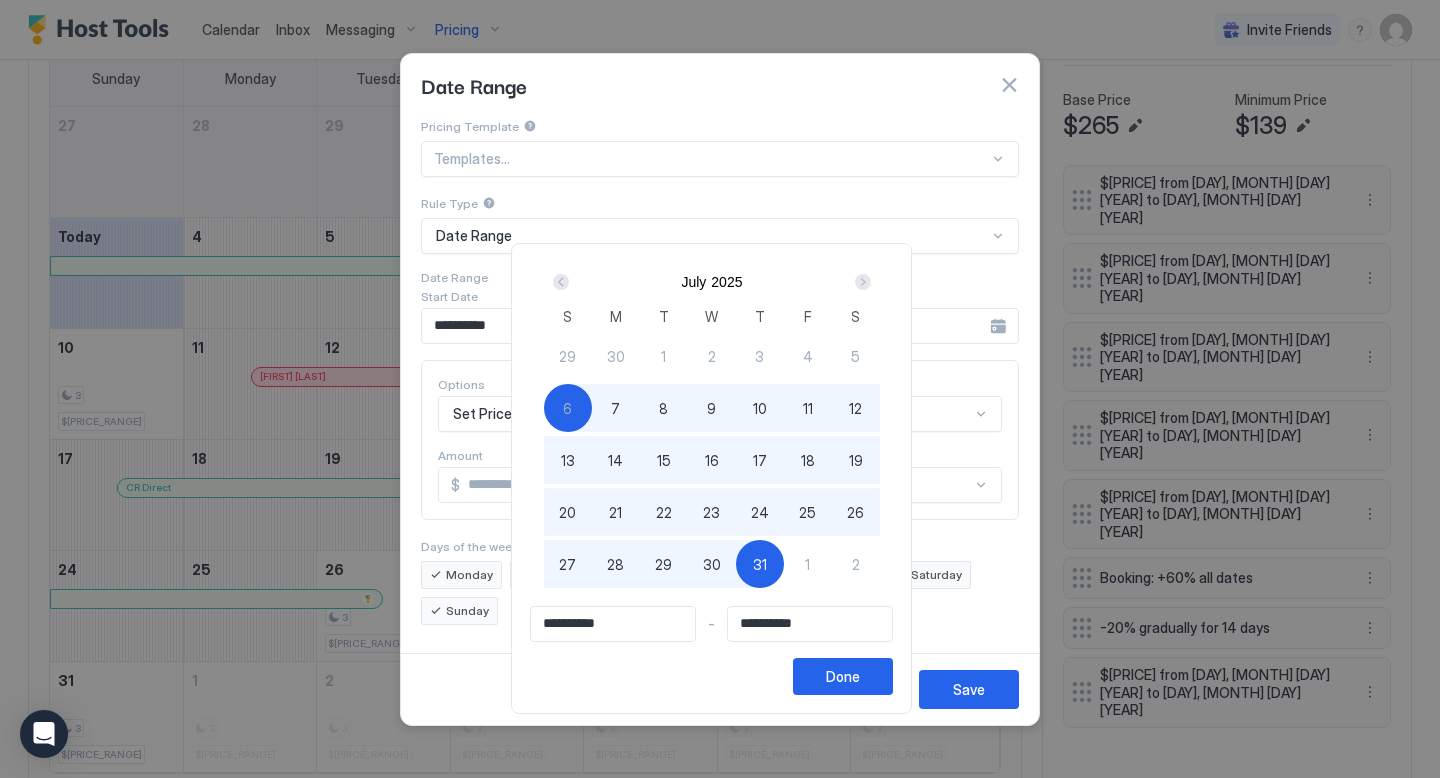 click at bounding box center (863, 282) 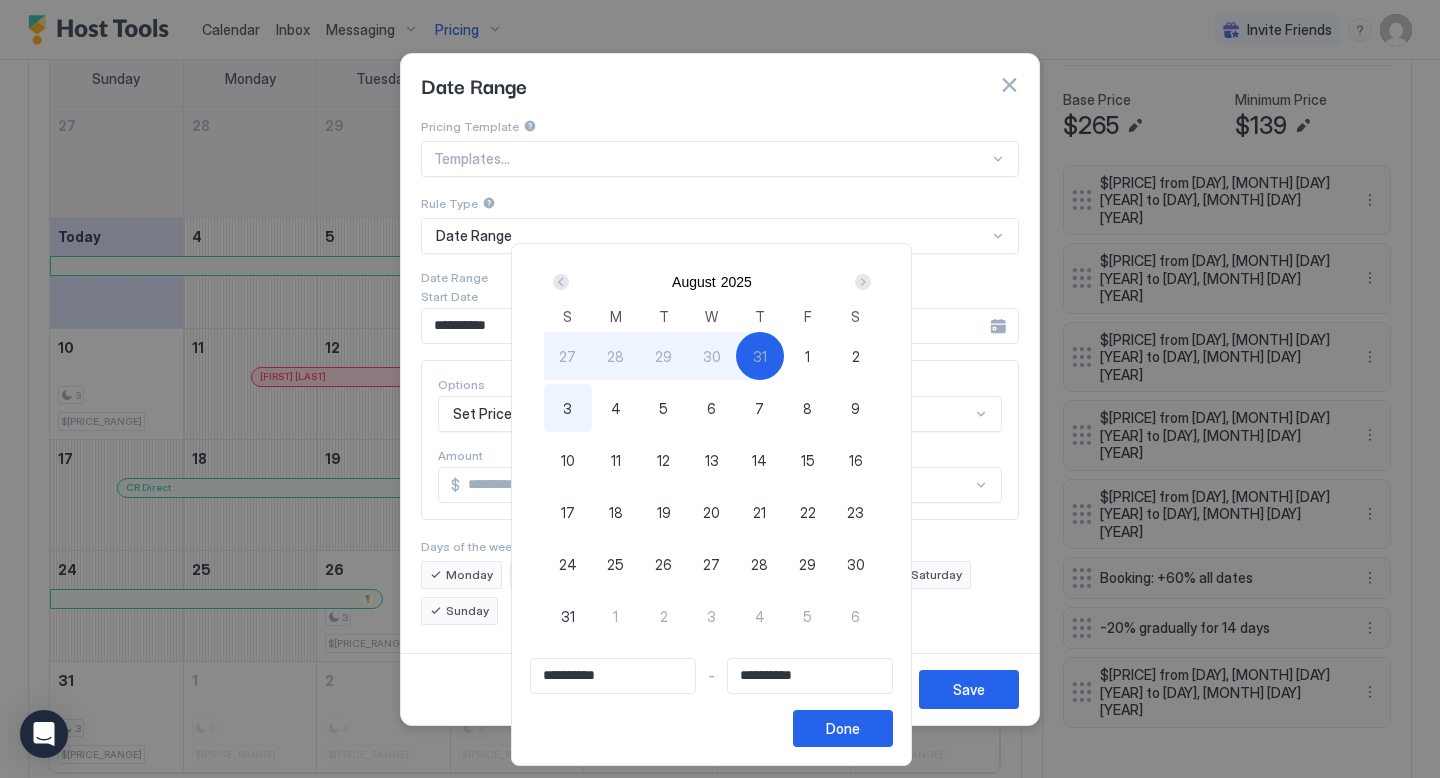 click on "1" at bounding box center (807, 356) 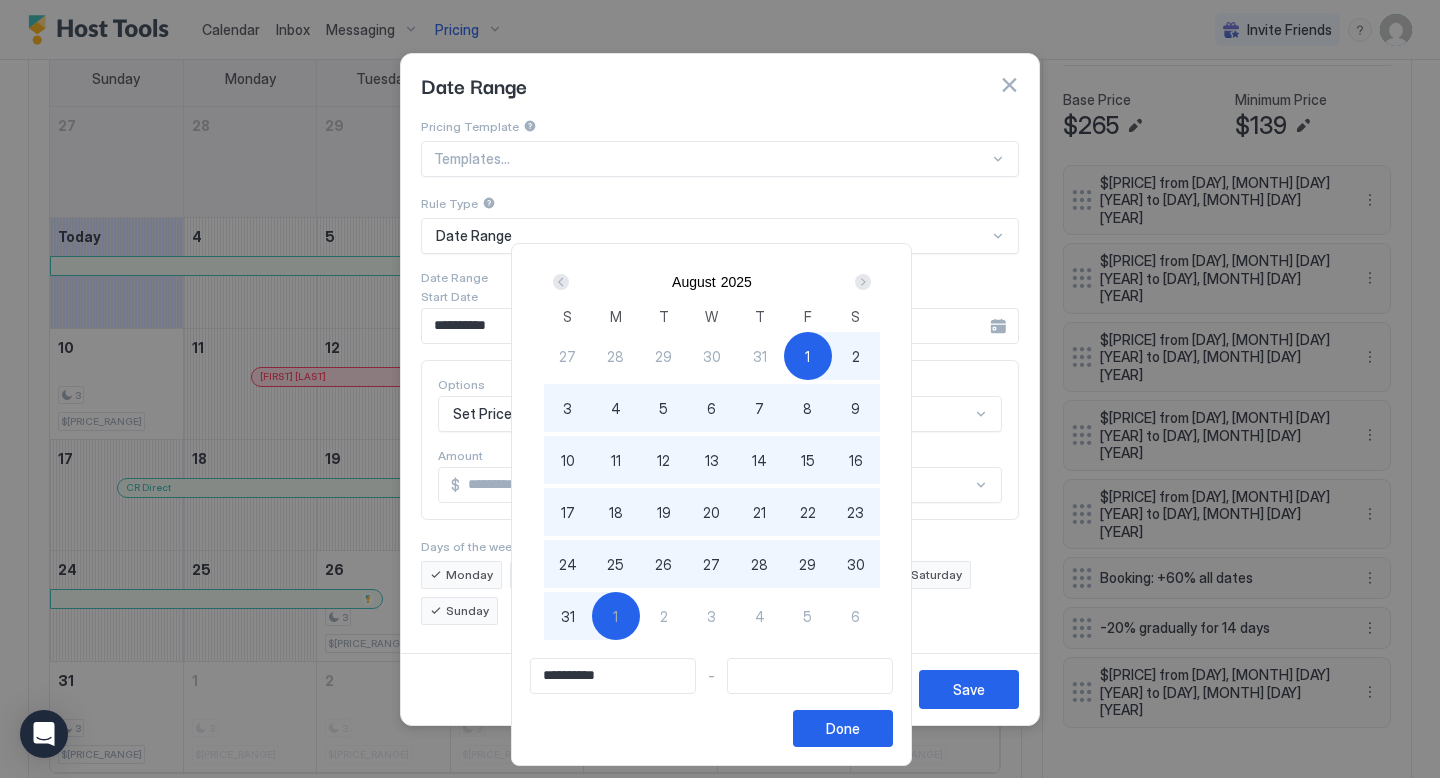 type on "**********" 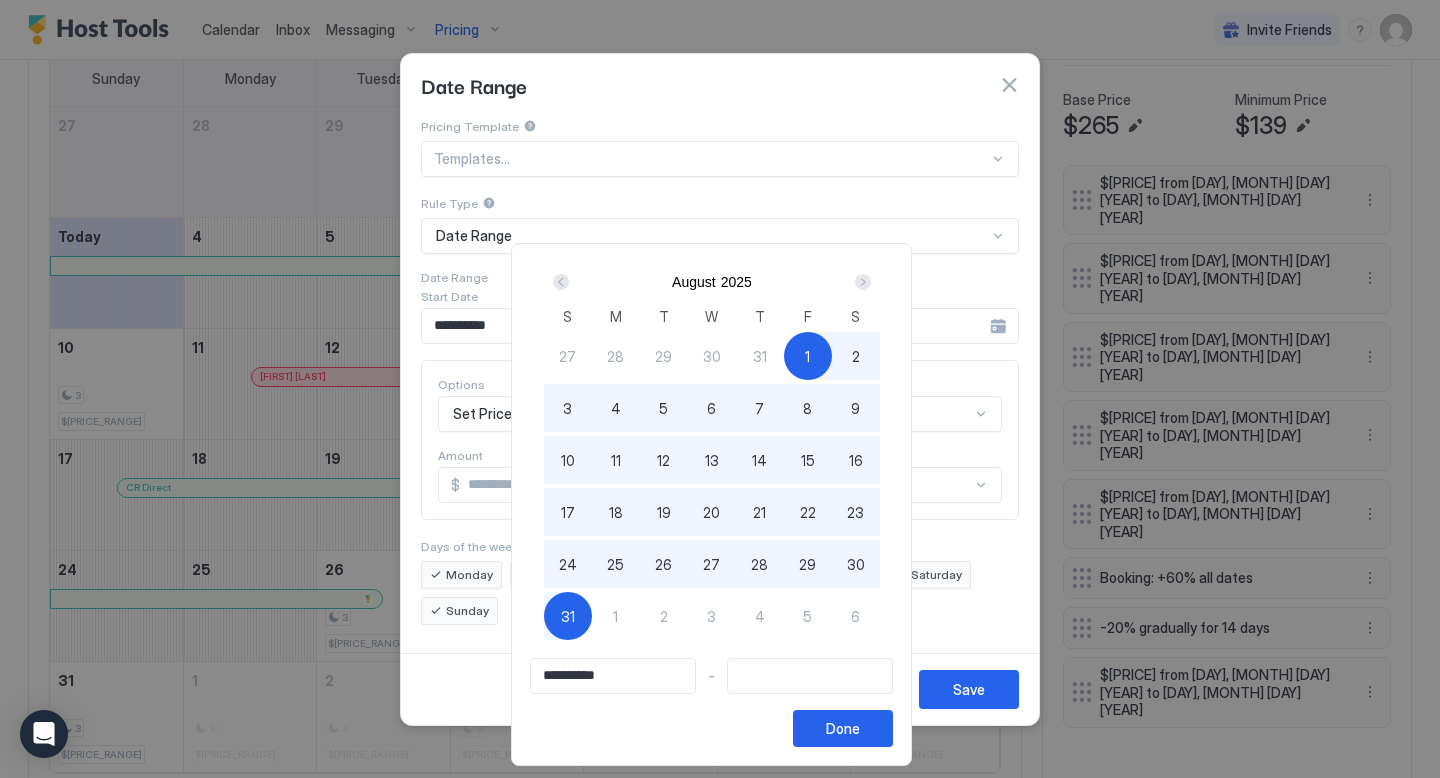click on "31" at bounding box center (568, 616) 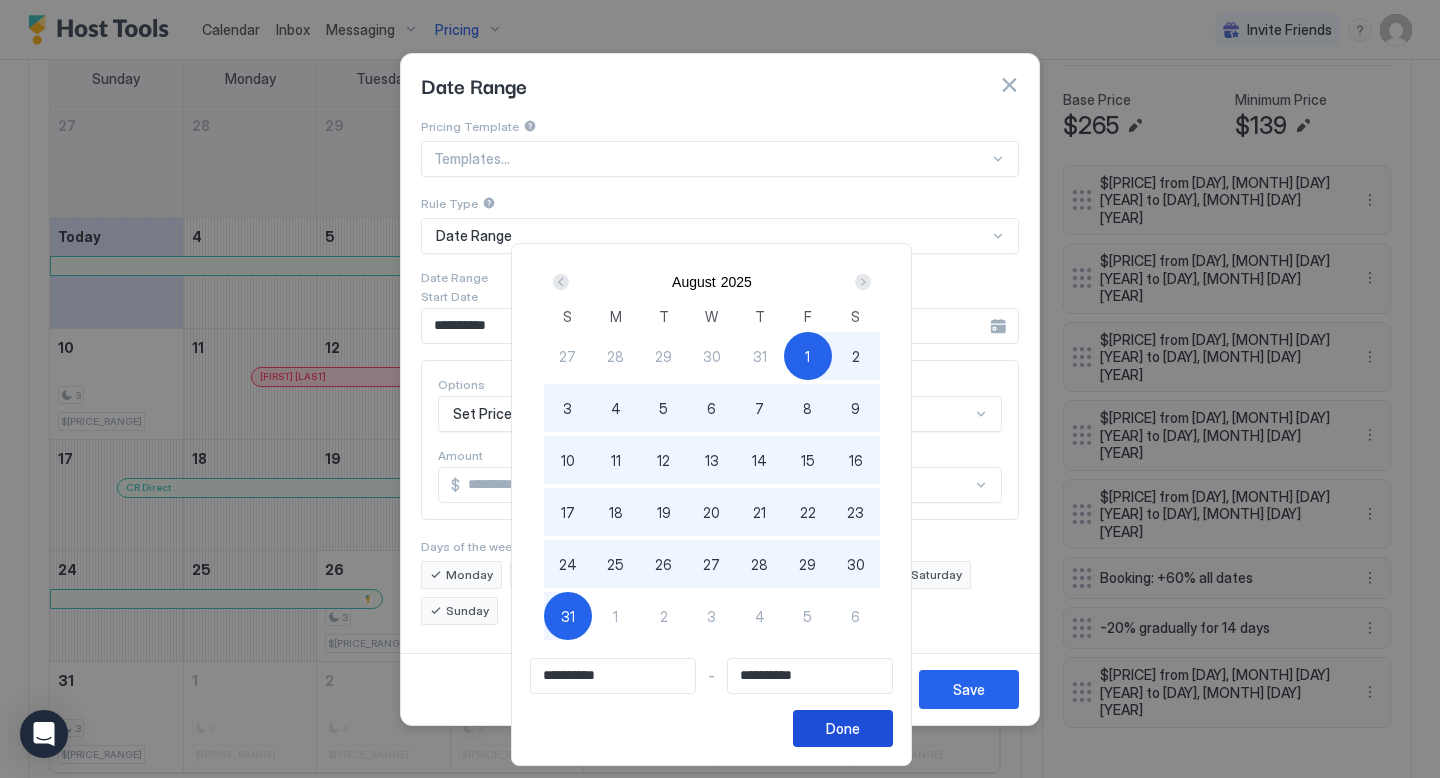 click on "Done" at bounding box center (843, 728) 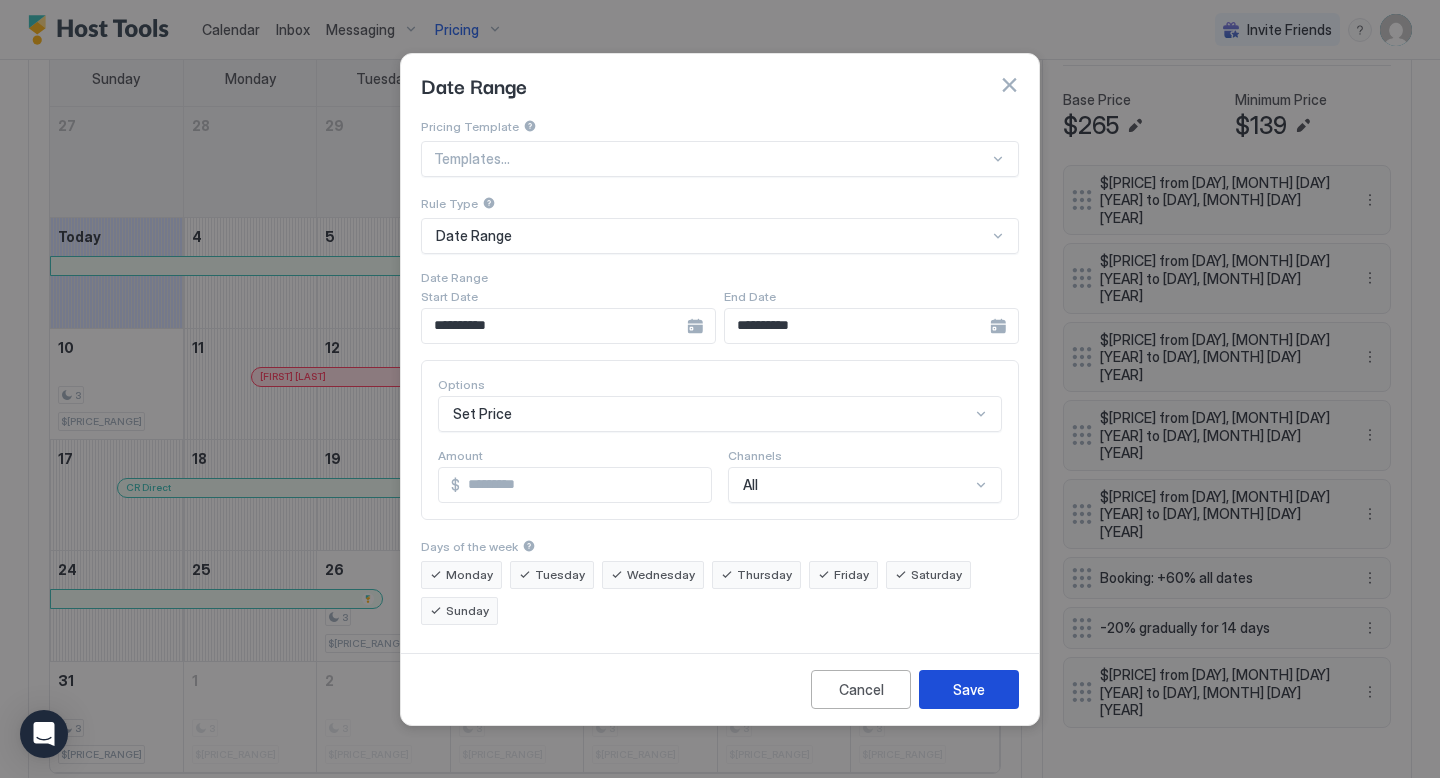 click on "Save" at bounding box center [969, 689] 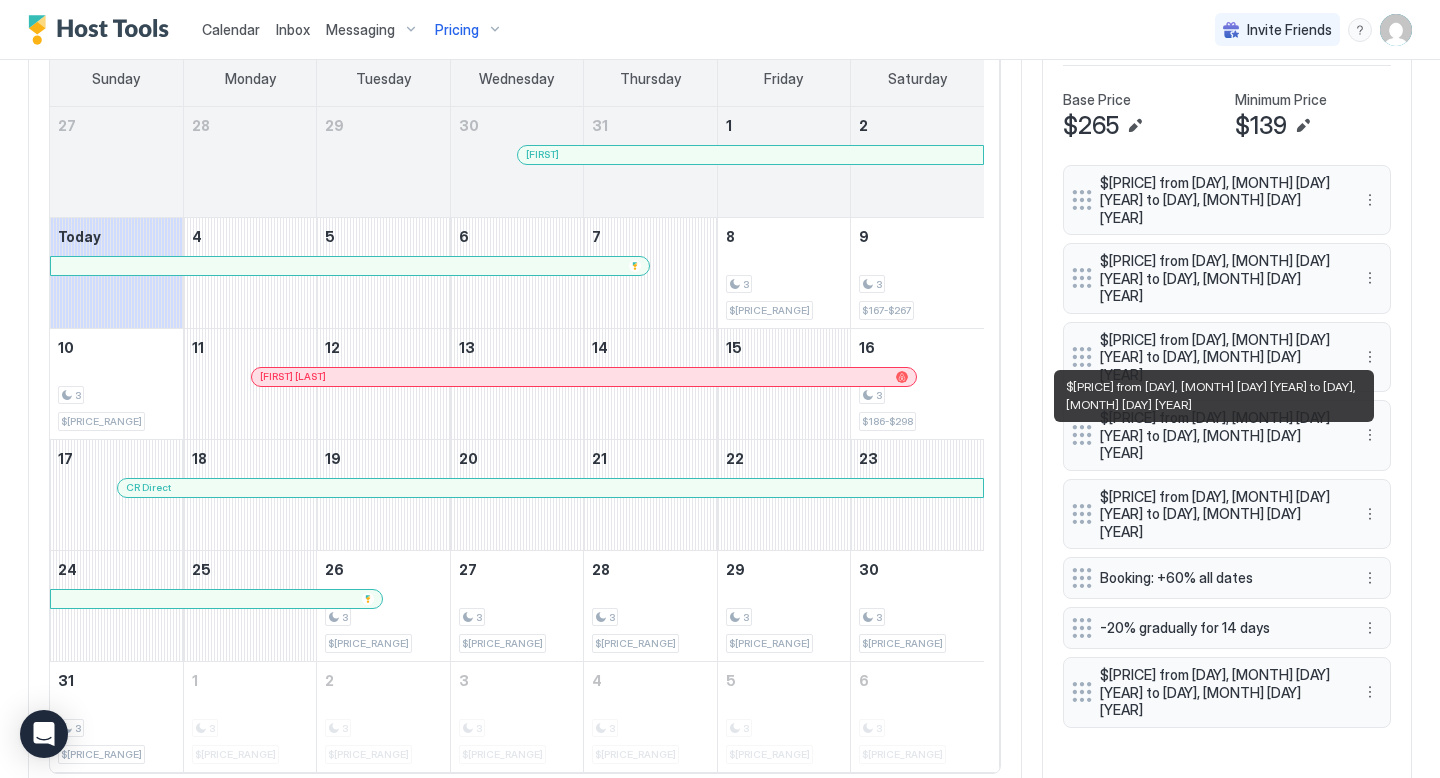 click on "$[PRICE] from [DAY], [MONTH] [DAY] [YEAR] to [DAY], [MONTH] [DAY] [YEAR]" at bounding box center (1219, 514) 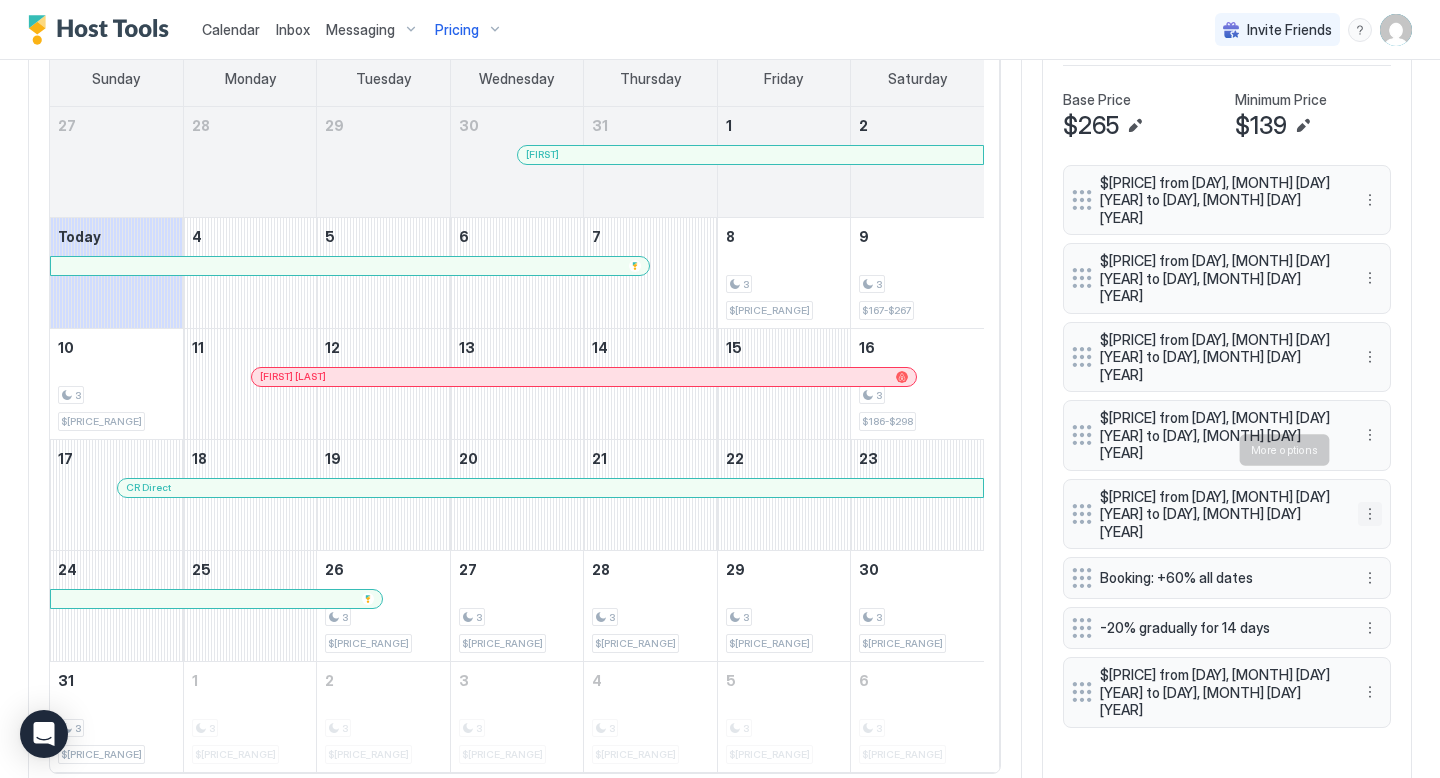 click at bounding box center [1370, 514] 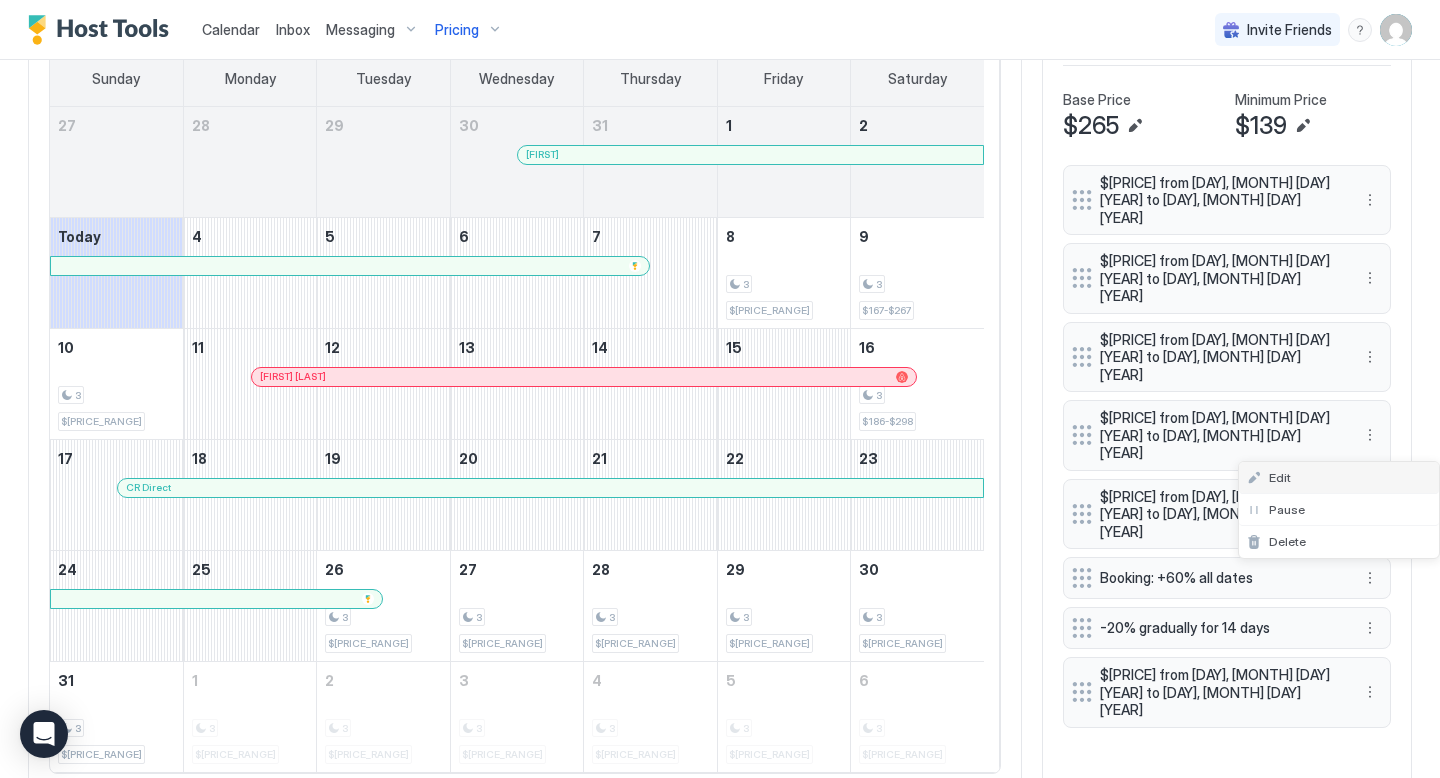 click on "Edit" at bounding box center [1339, 478] 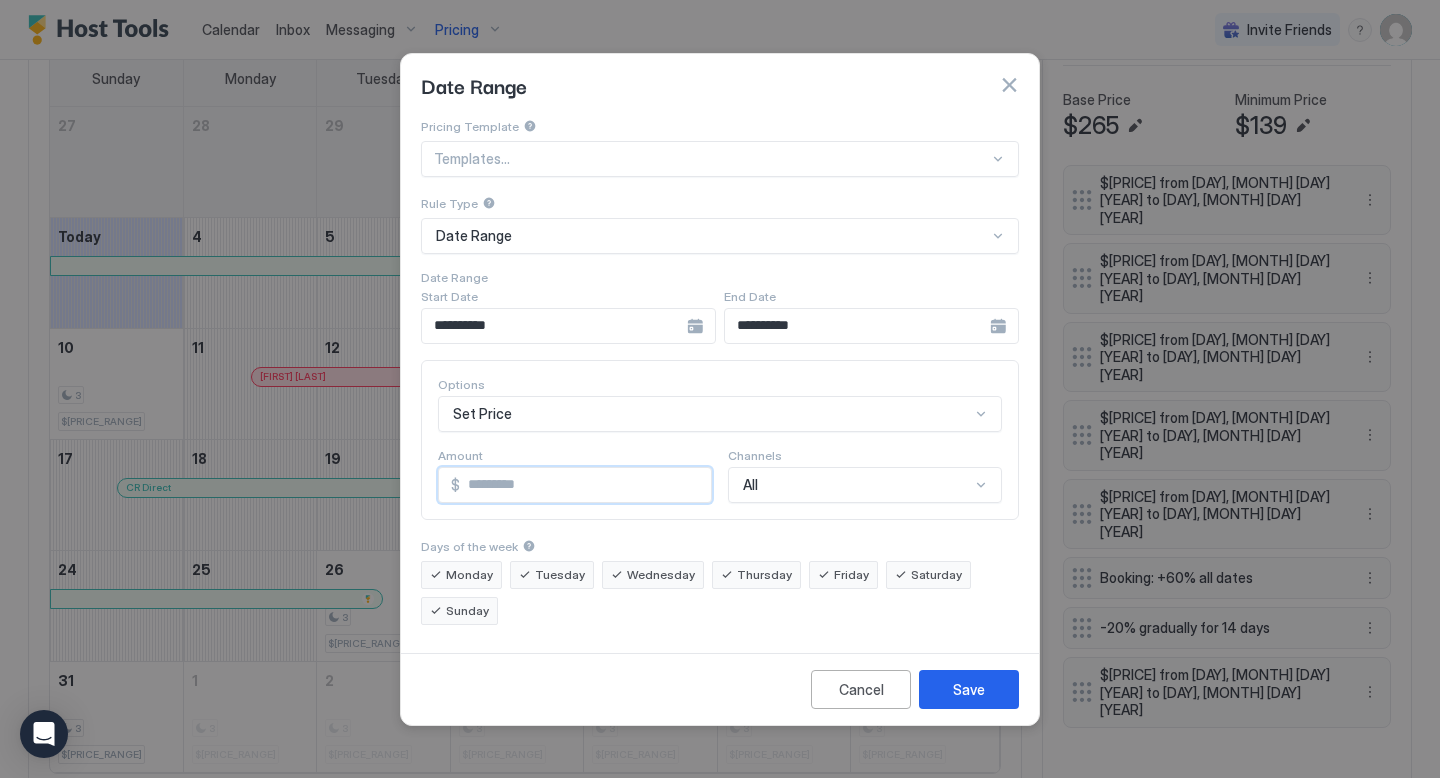 click on "***" at bounding box center (585, 485) 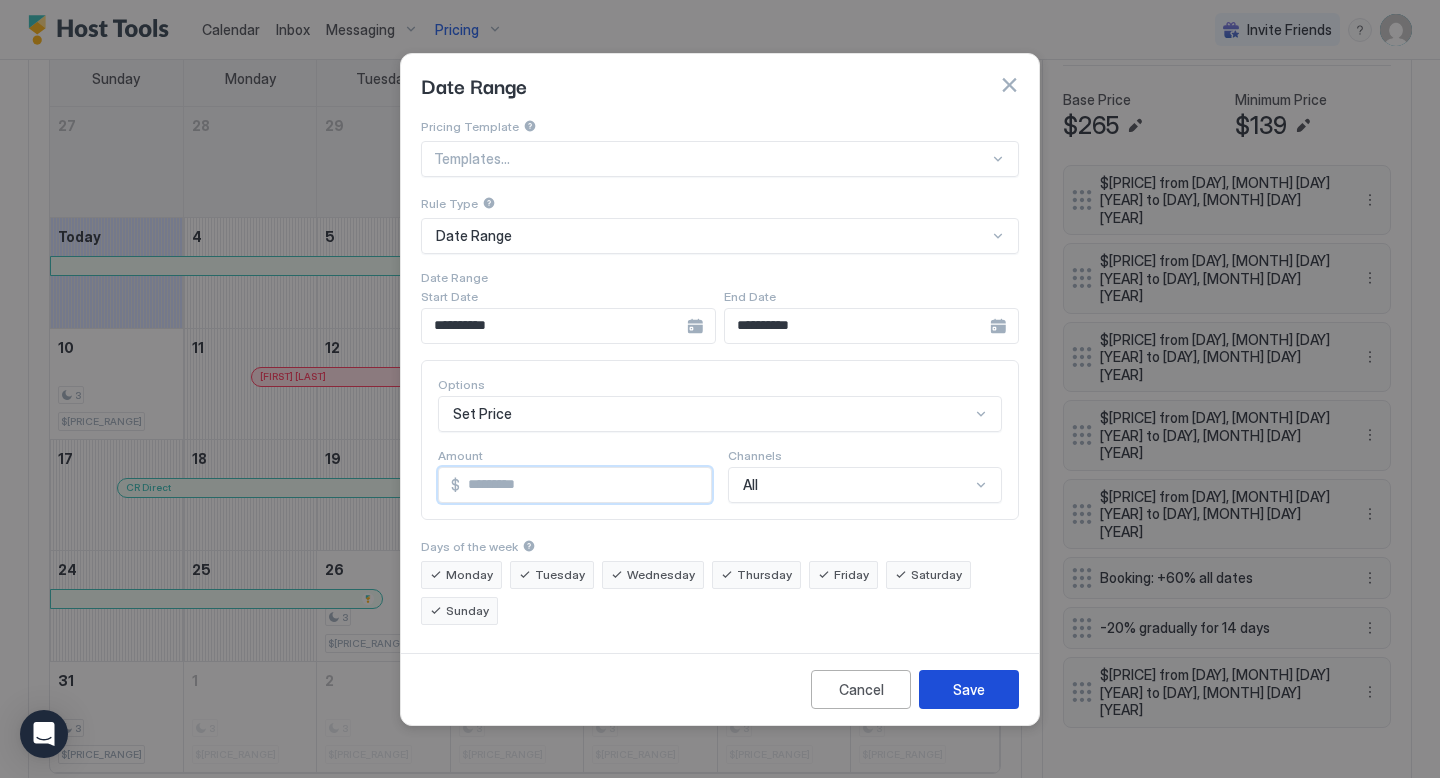 type on "***" 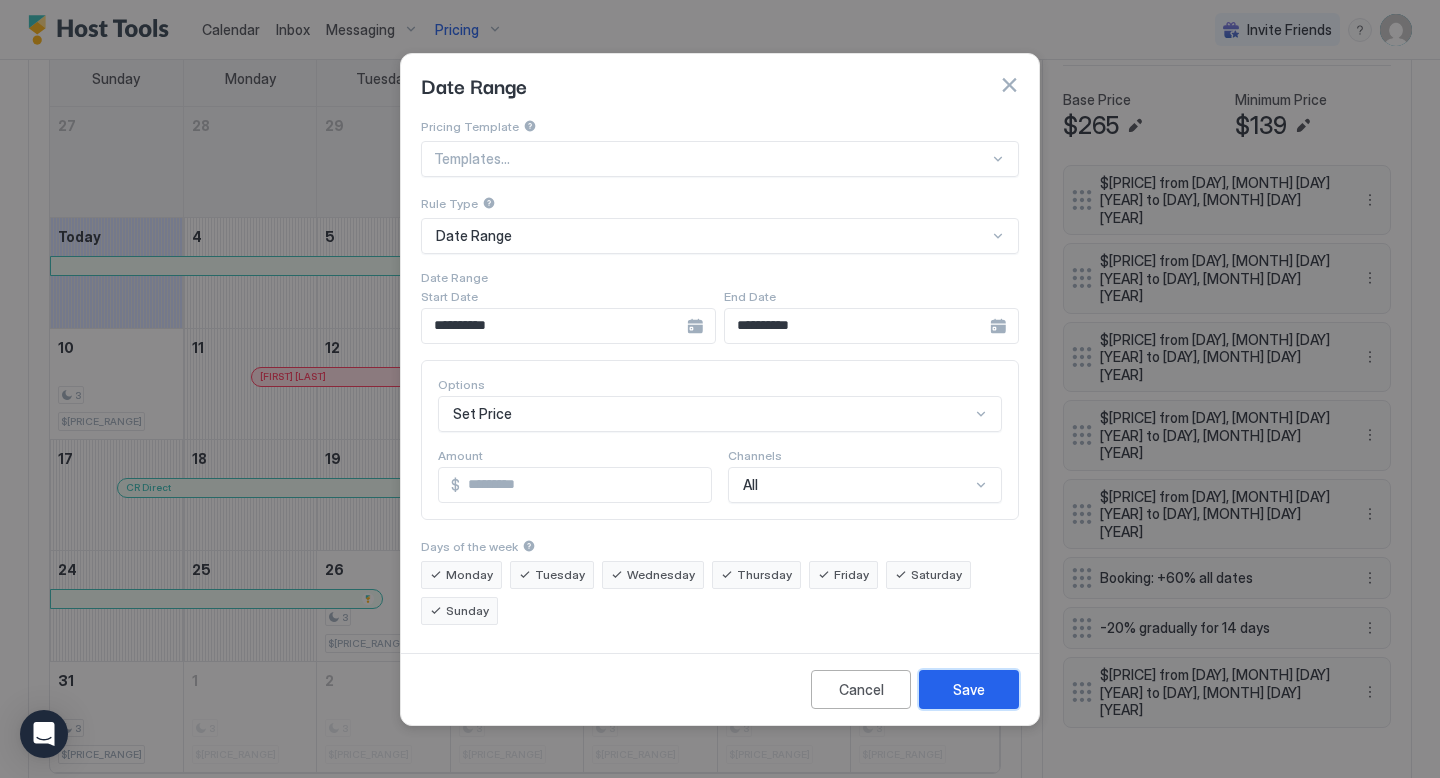 click on "Save" at bounding box center [969, 689] 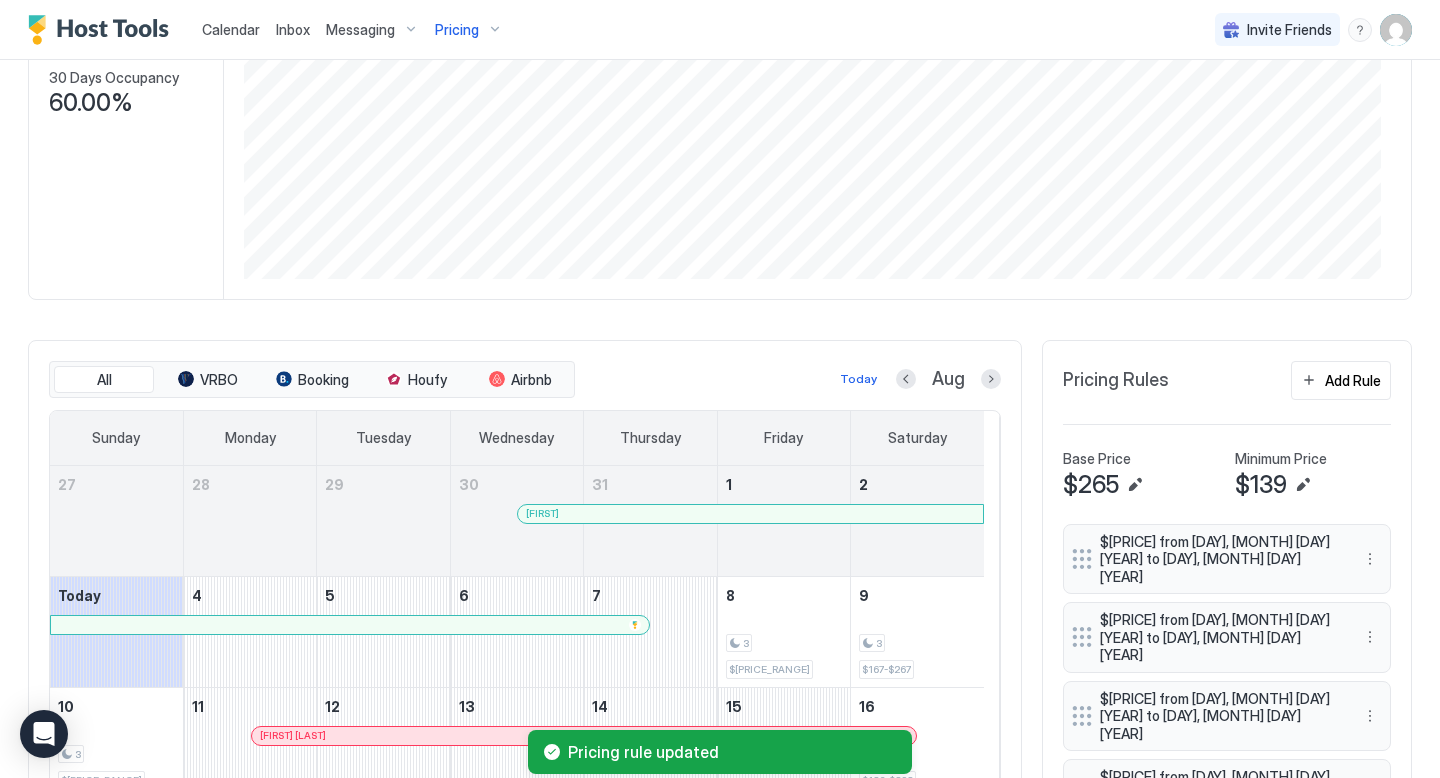 scroll, scrollTop: 0, scrollLeft: 0, axis: both 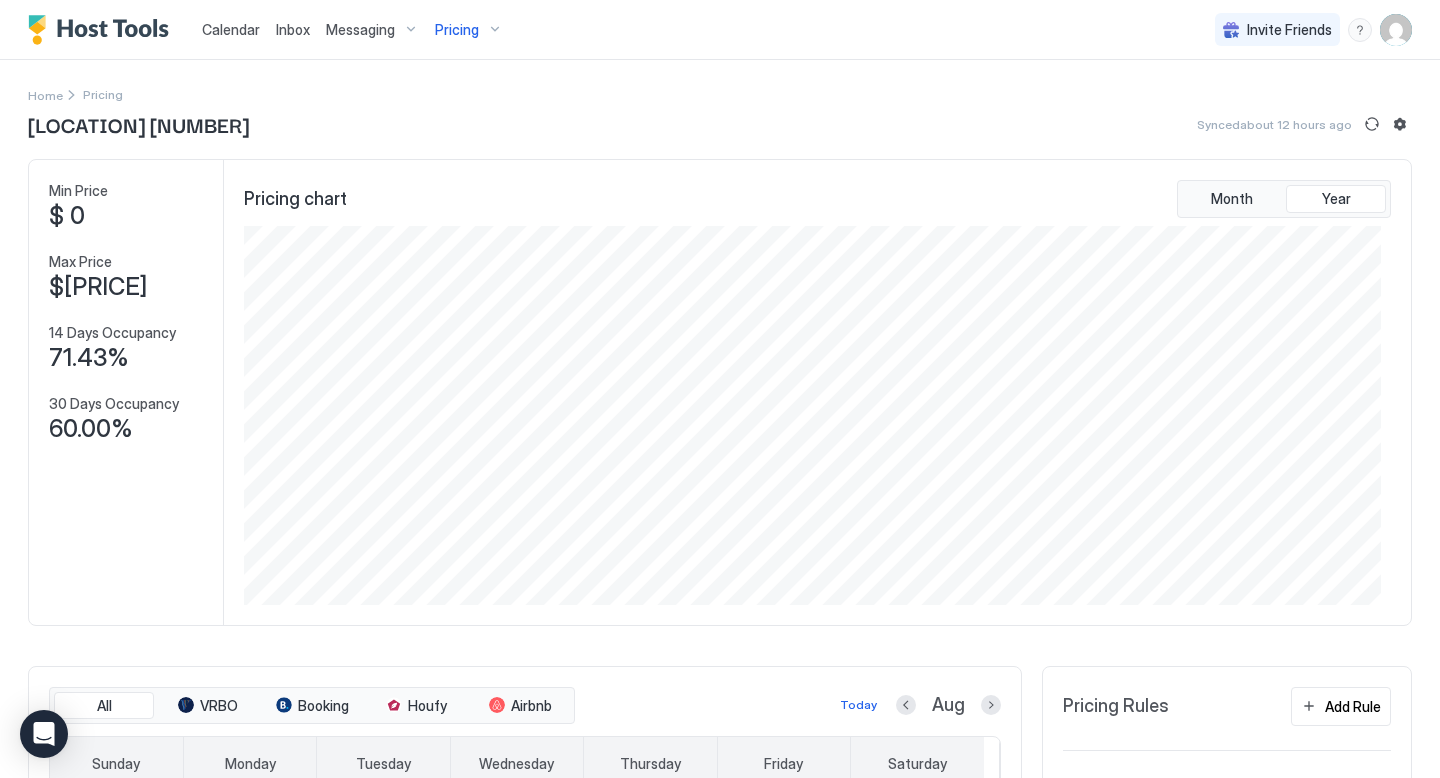 click on "Pricing" at bounding box center [457, 30] 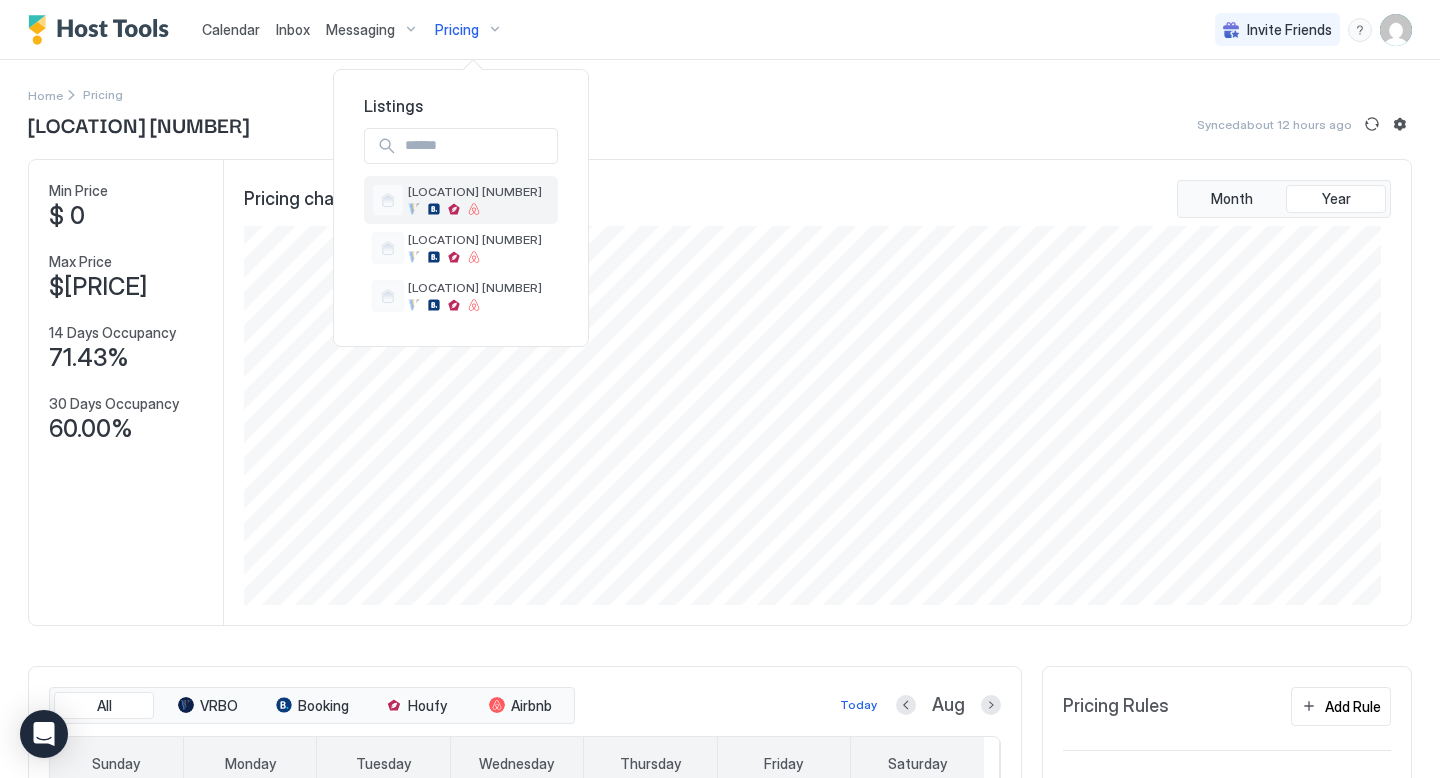 click on "[LOCATION] [NUMBER]" at bounding box center (475, 191) 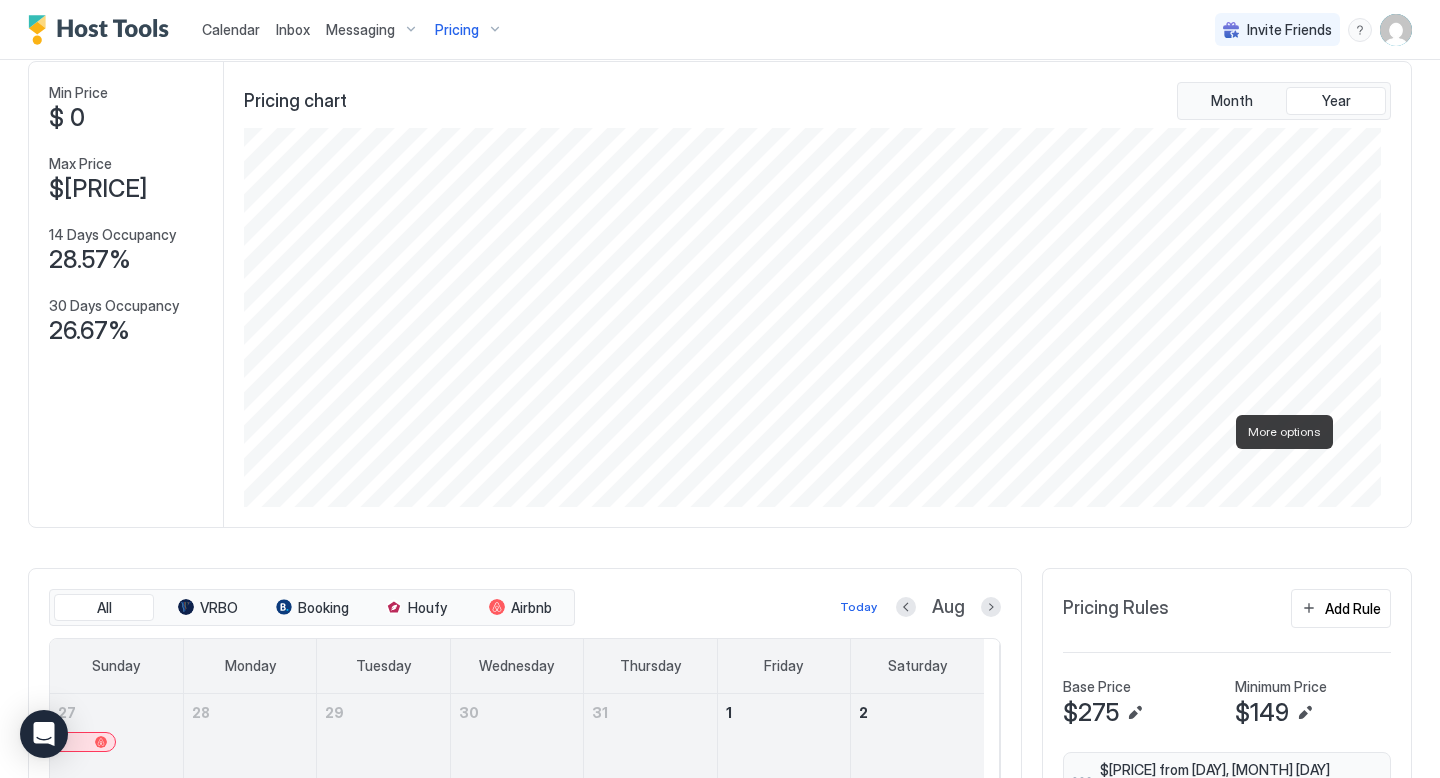 scroll, scrollTop: 0, scrollLeft: 0, axis: both 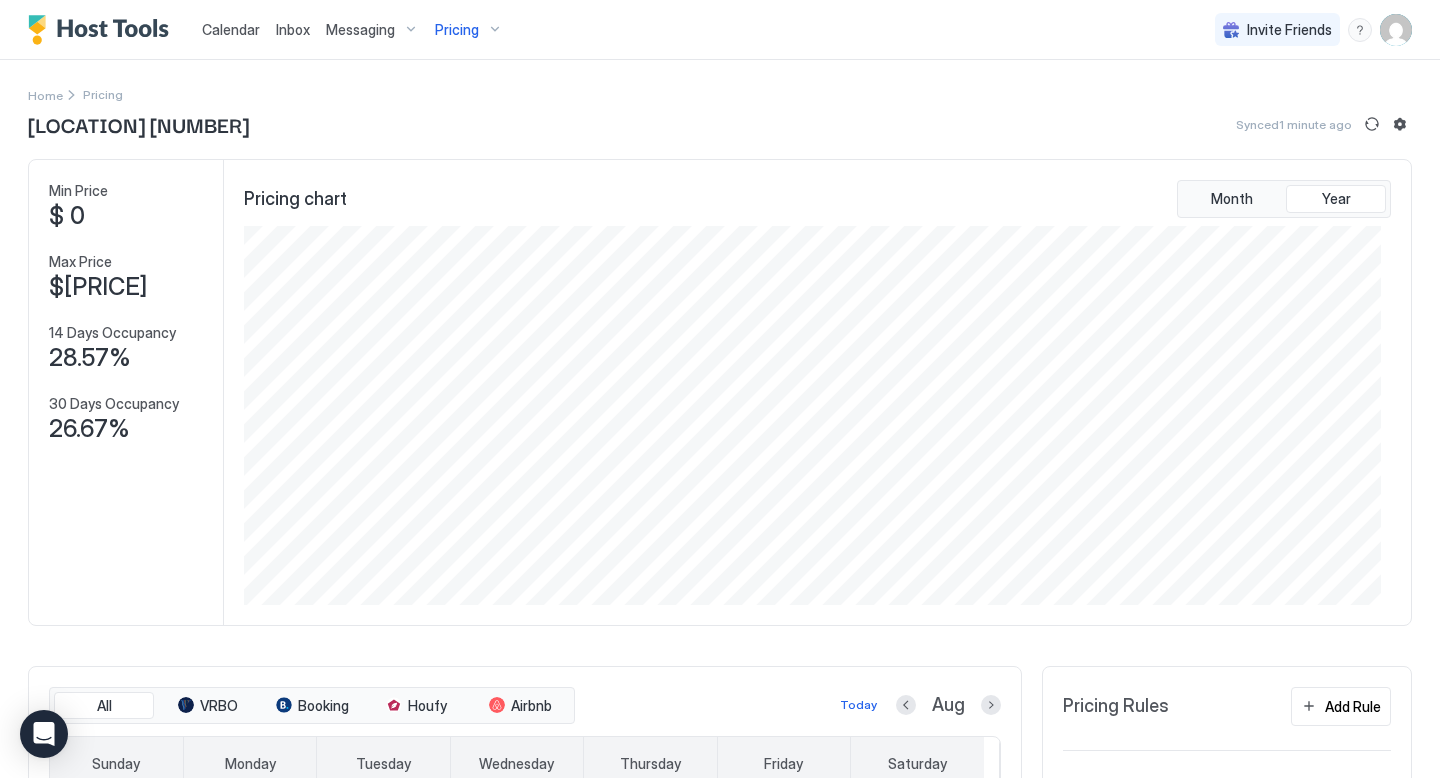 click on "Pricing" at bounding box center (457, 30) 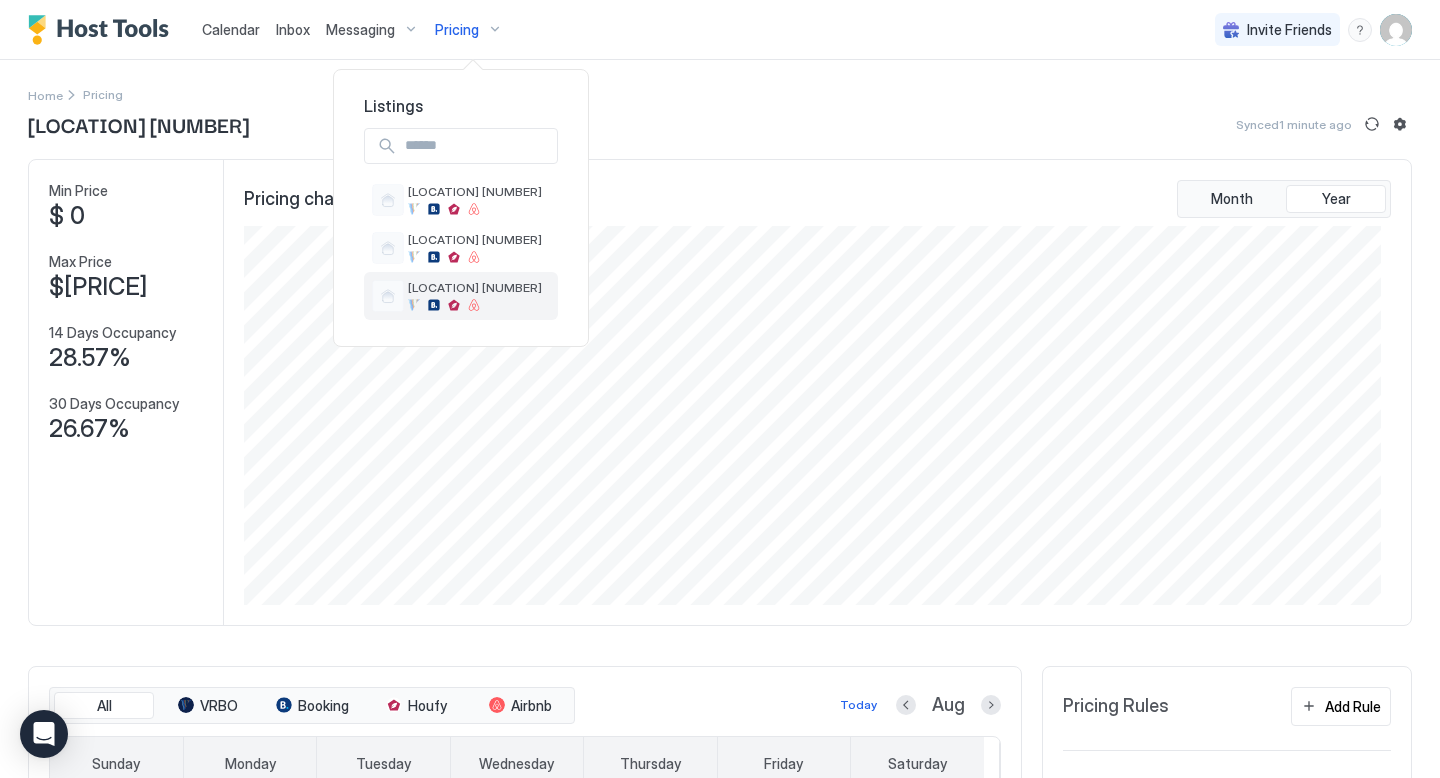 click on "[LOCATION] [NUMBER]" at bounding box center [475, 295] 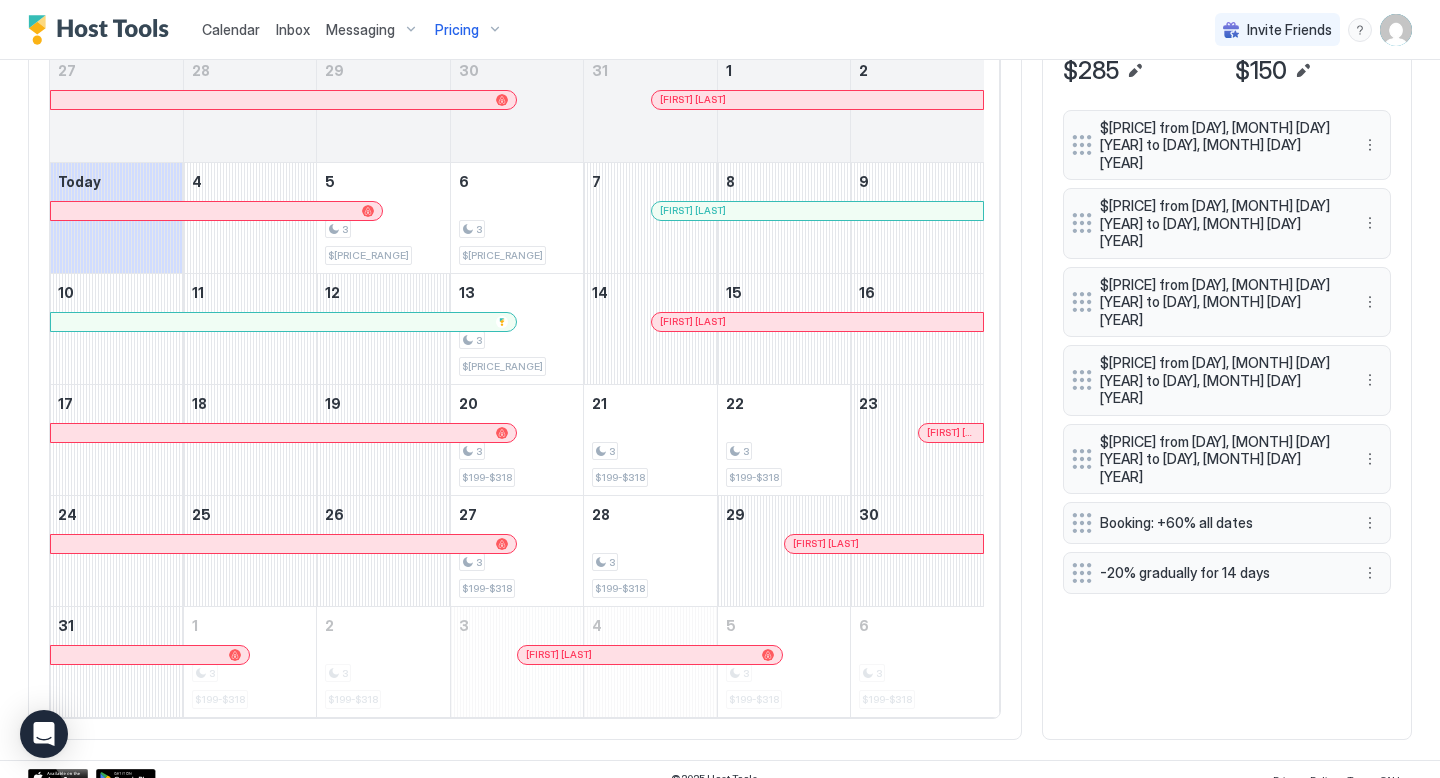 scroll, scrollTop: 739, scrollLeft: 0, axis: vertical 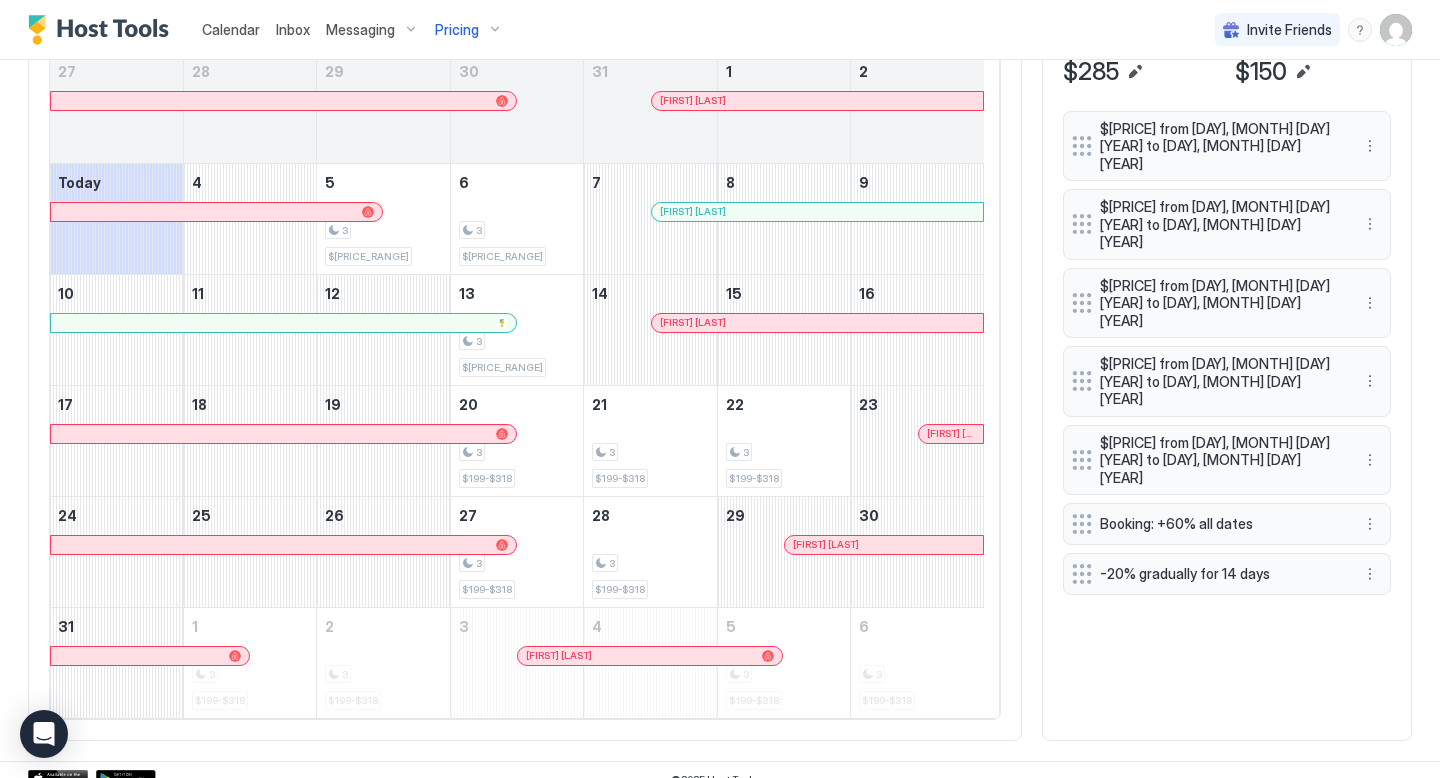 click on "$[PRICE] from [DAY], [MONTH] [DAY] [YEAR] to [DAY], [MONTH] [DAY] [YEAR]" at bounding box center [1219, 460] 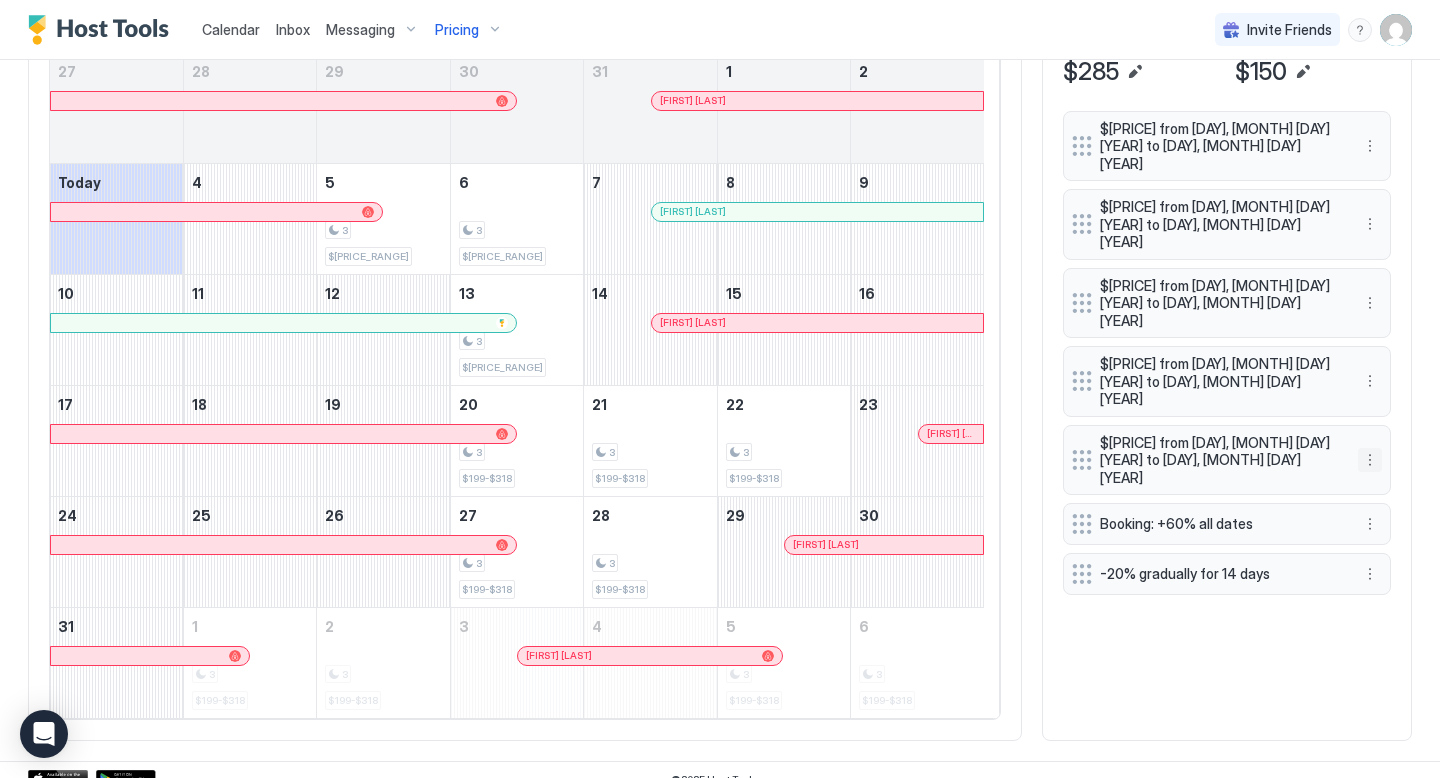 click at bounding box center [1370, 460] 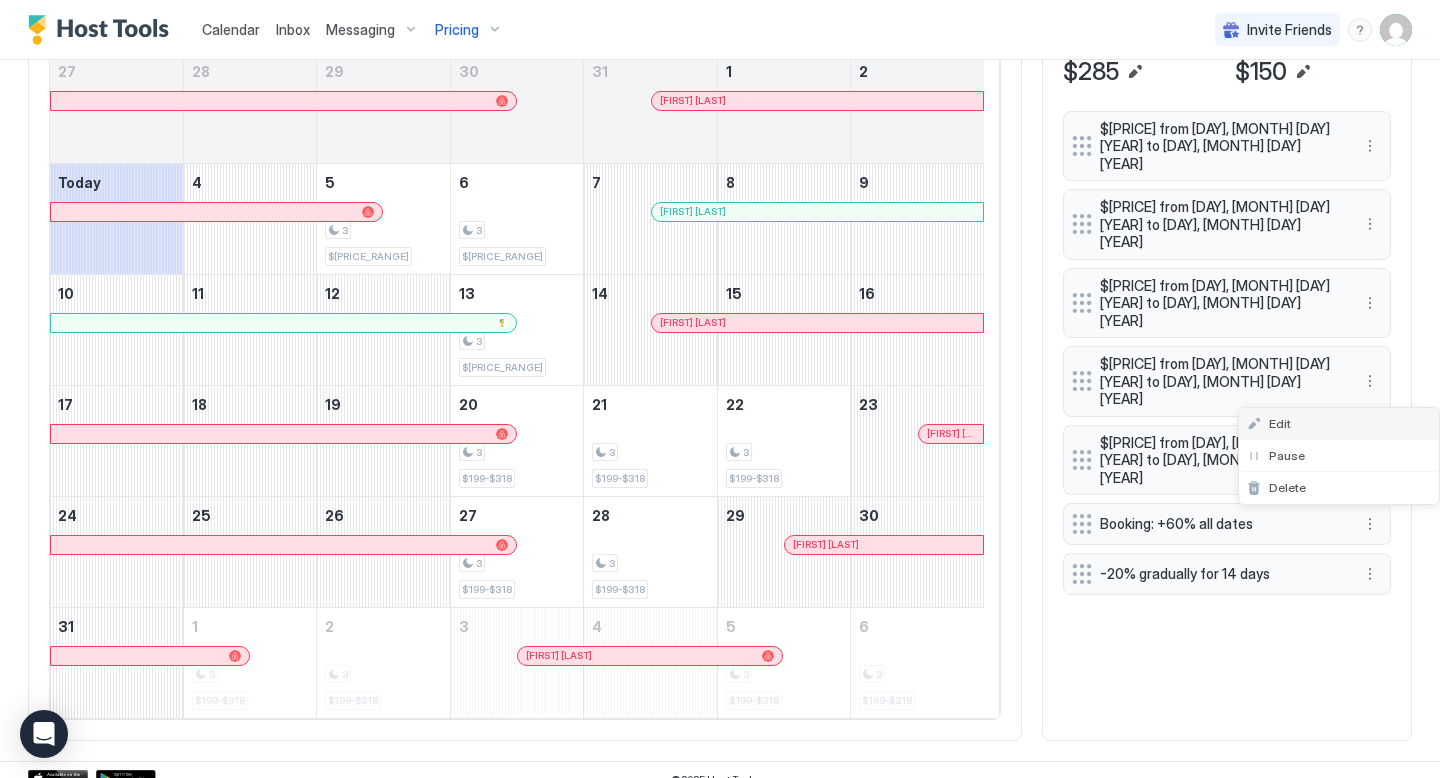 click on "Edit" at bounding box center [1339, 424] 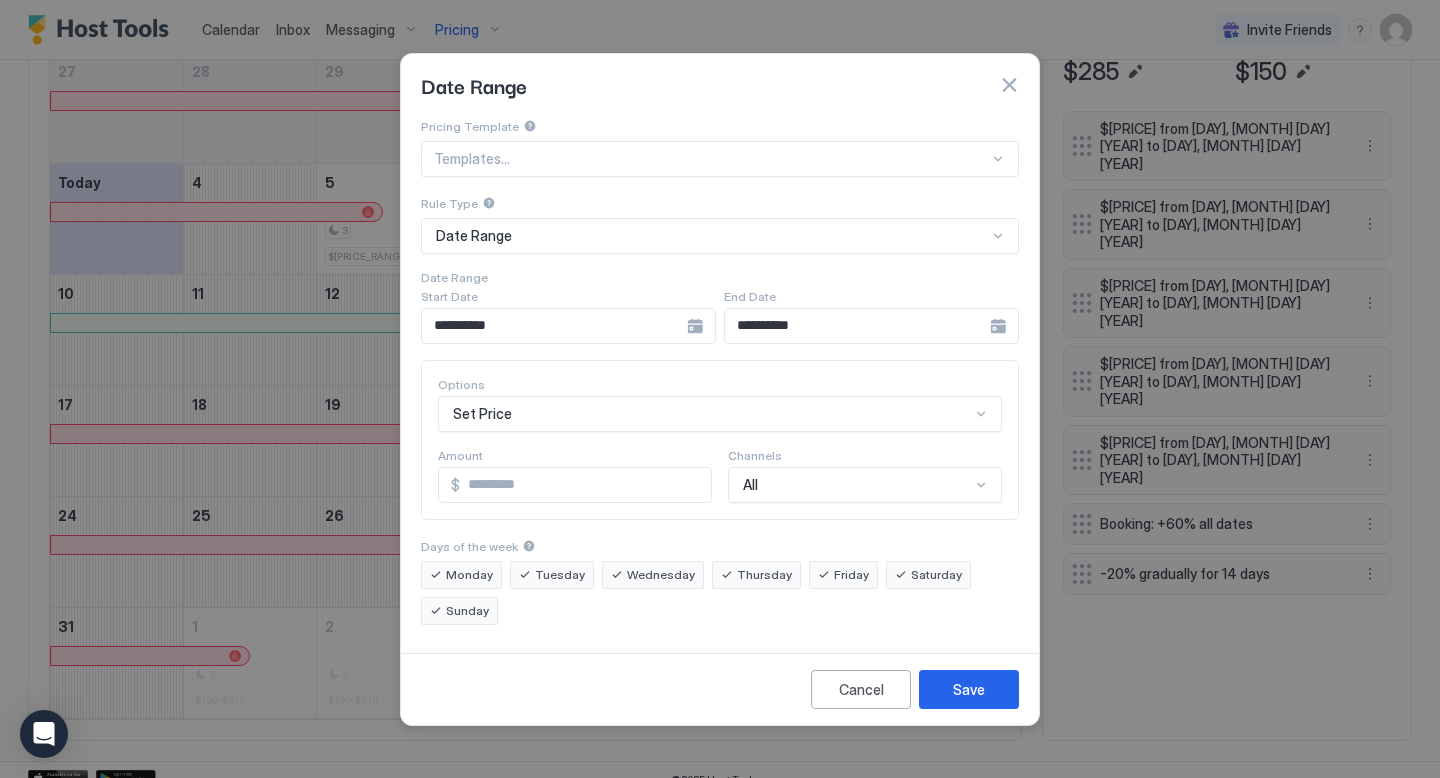 click on "***" at bounding box center (585, 485) 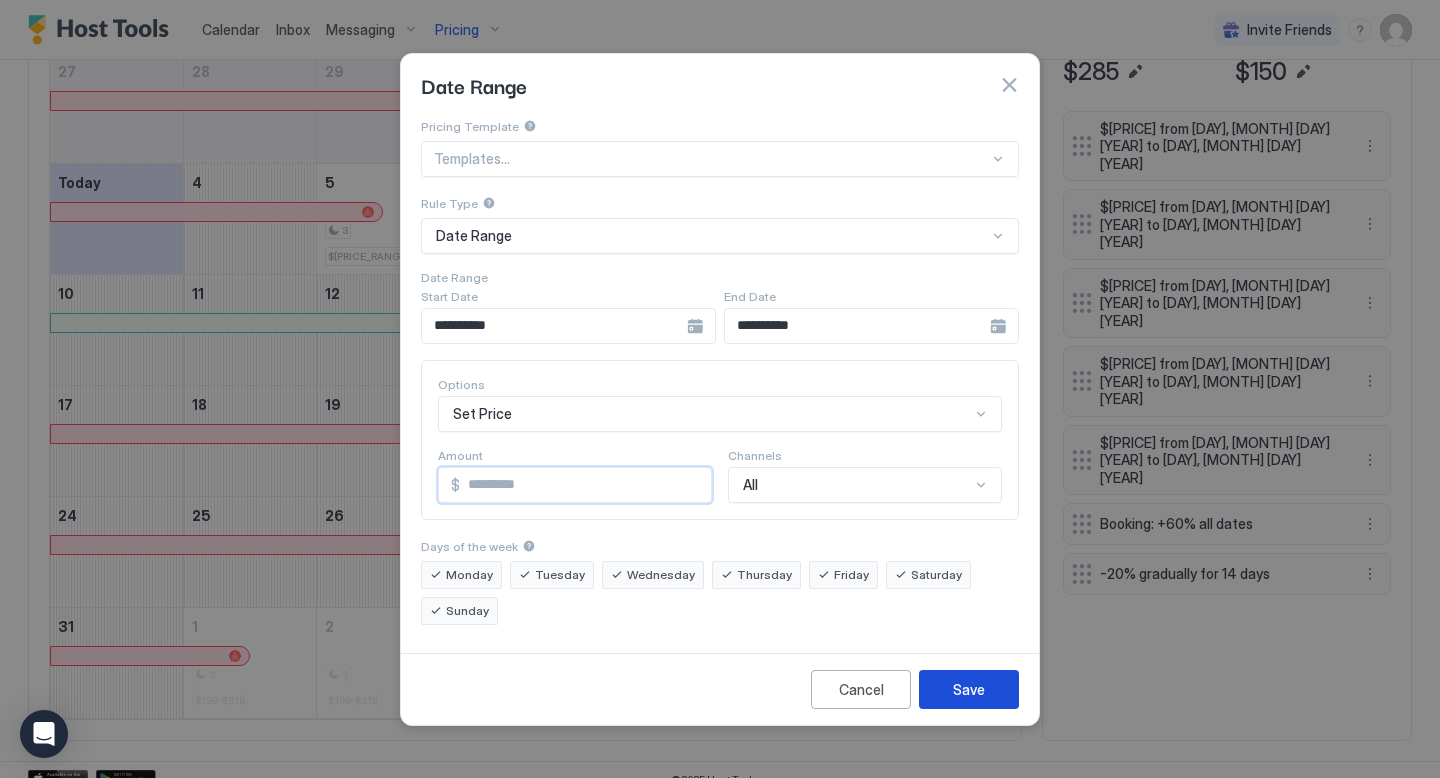 type on "***" 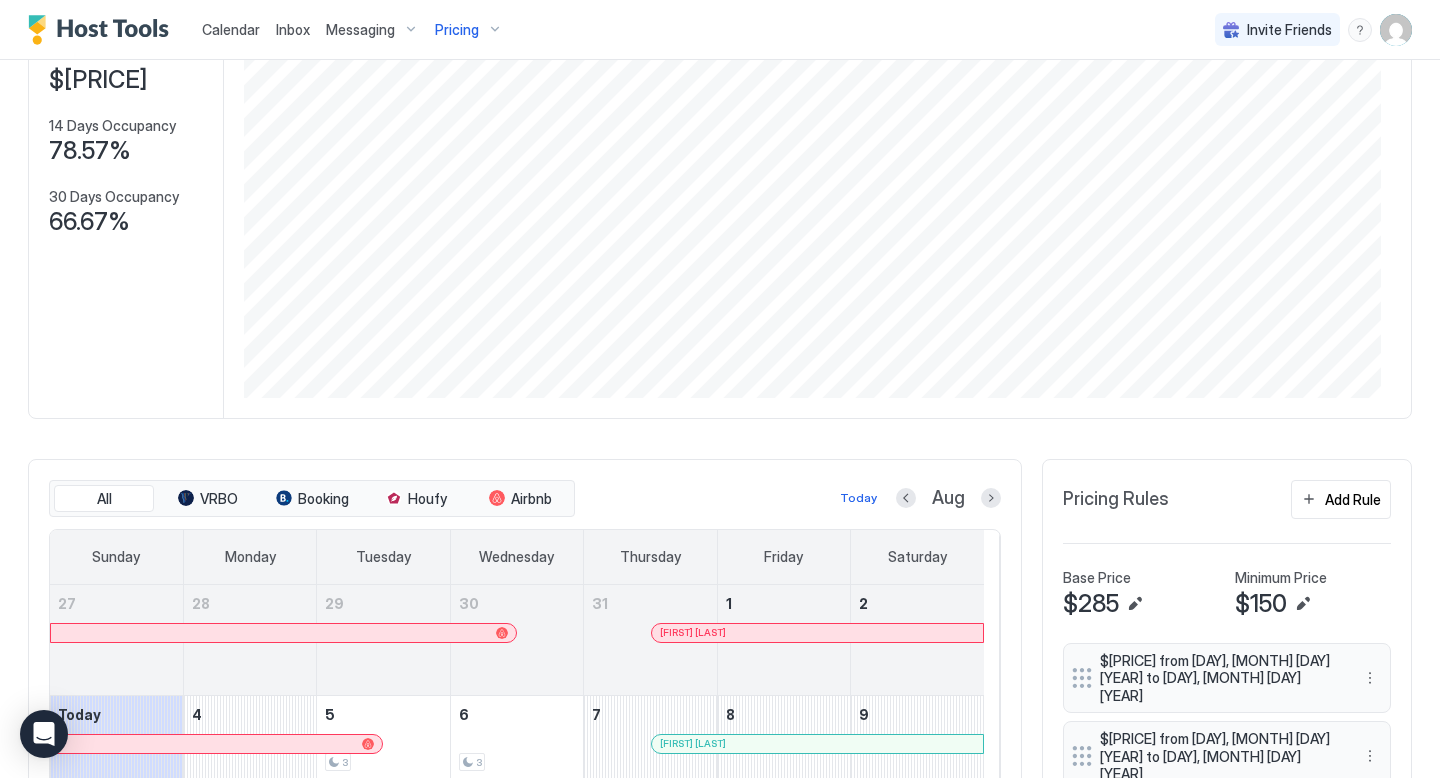 scroll, scrollTop: 0, scrollLeft: 0, axis: both 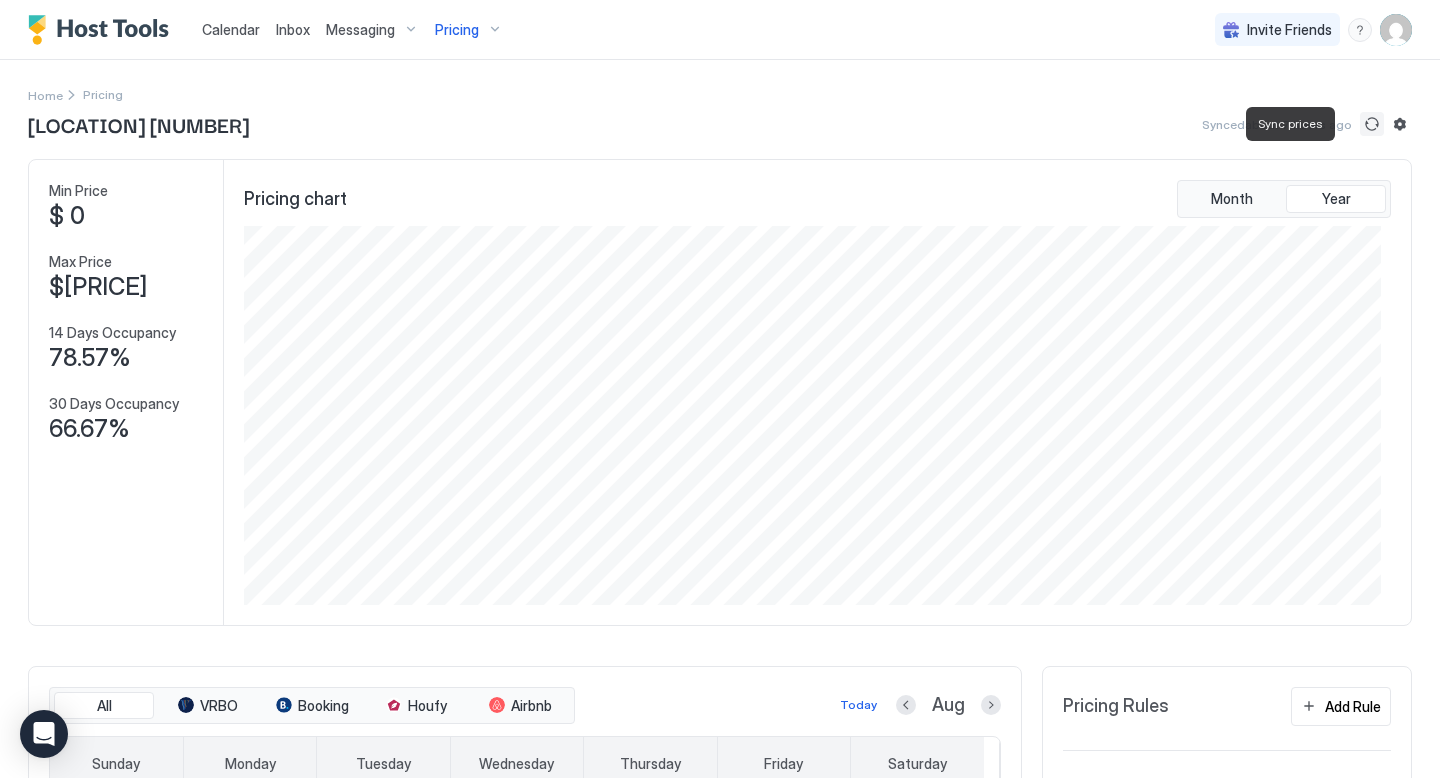 click at bounding box center (1372, 124) 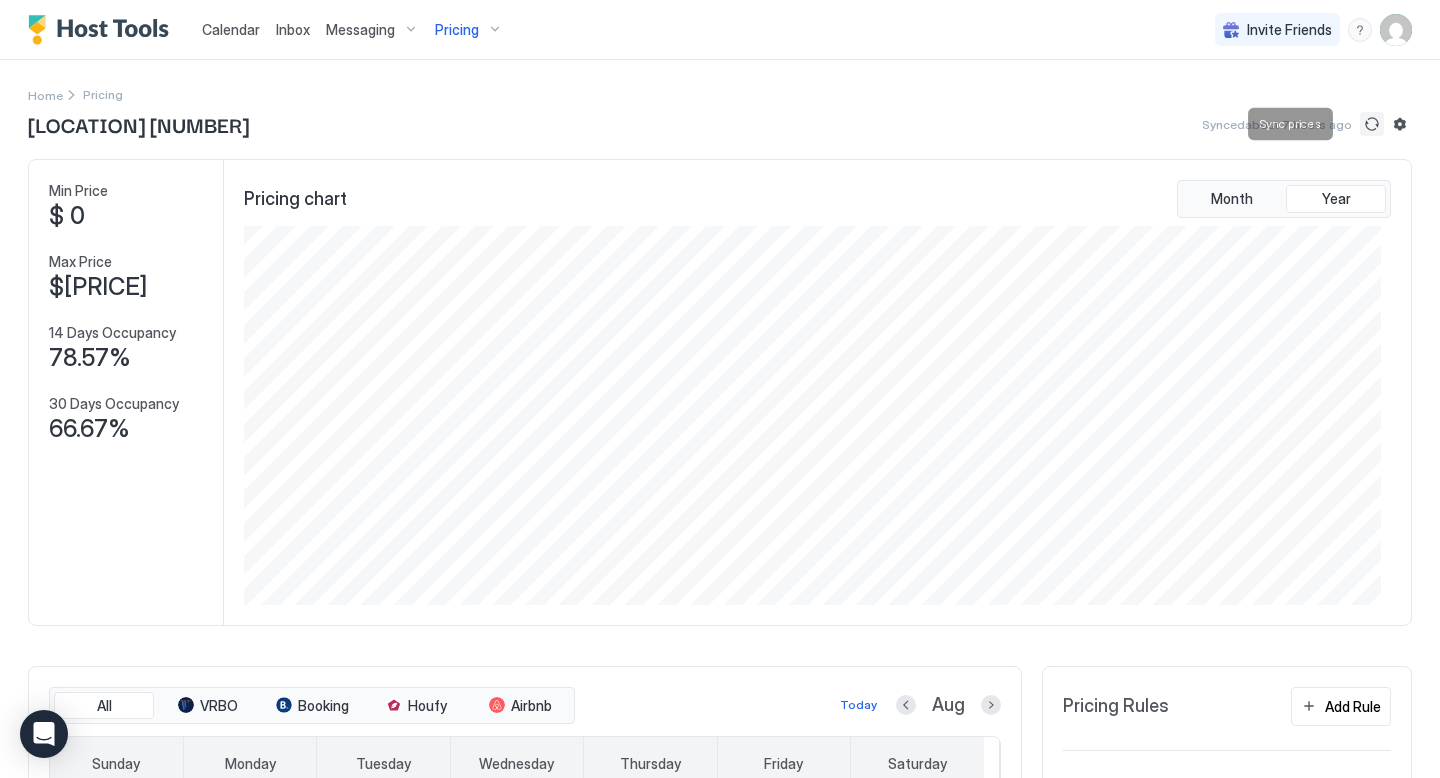 click at bounding box center (1372, 124) 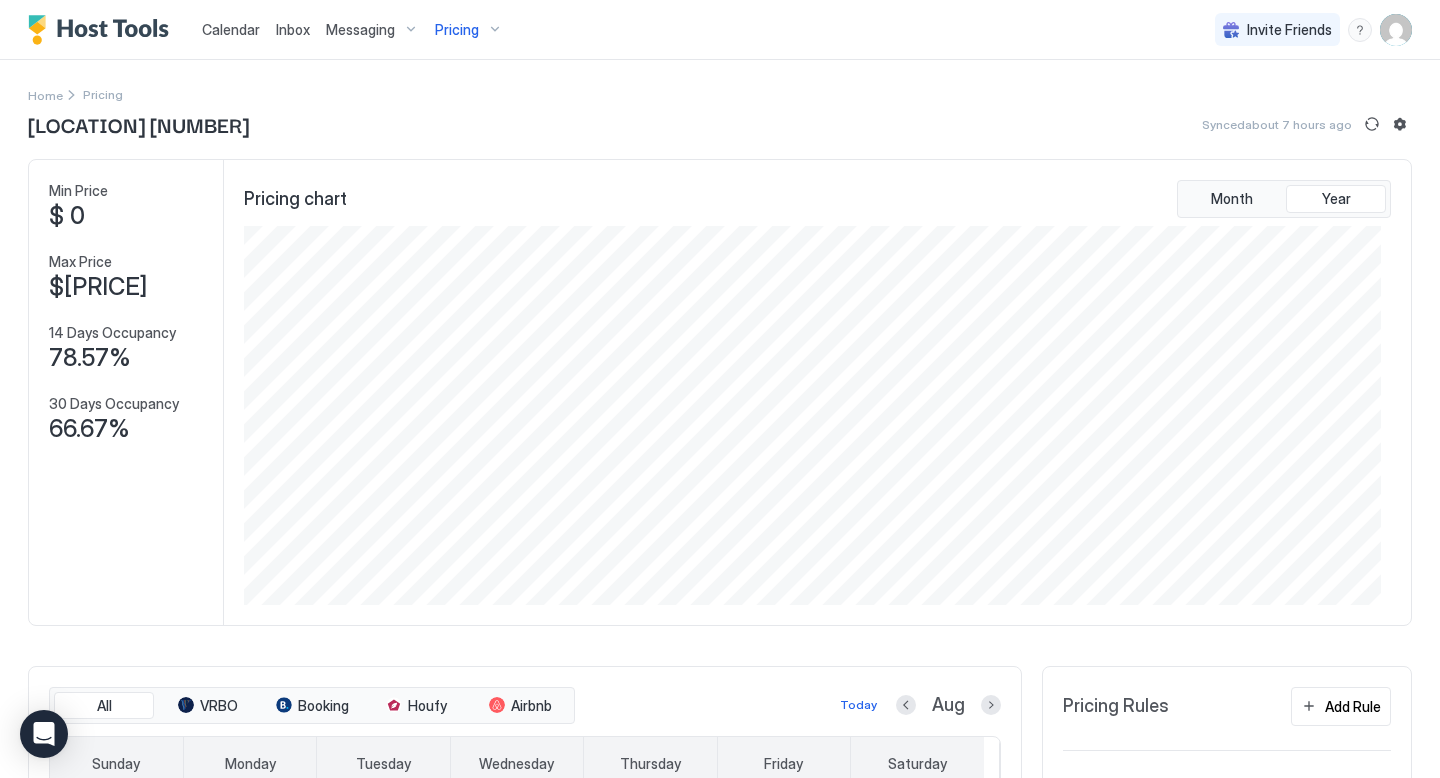click on "Pricing" at bounding box center (457, 30) 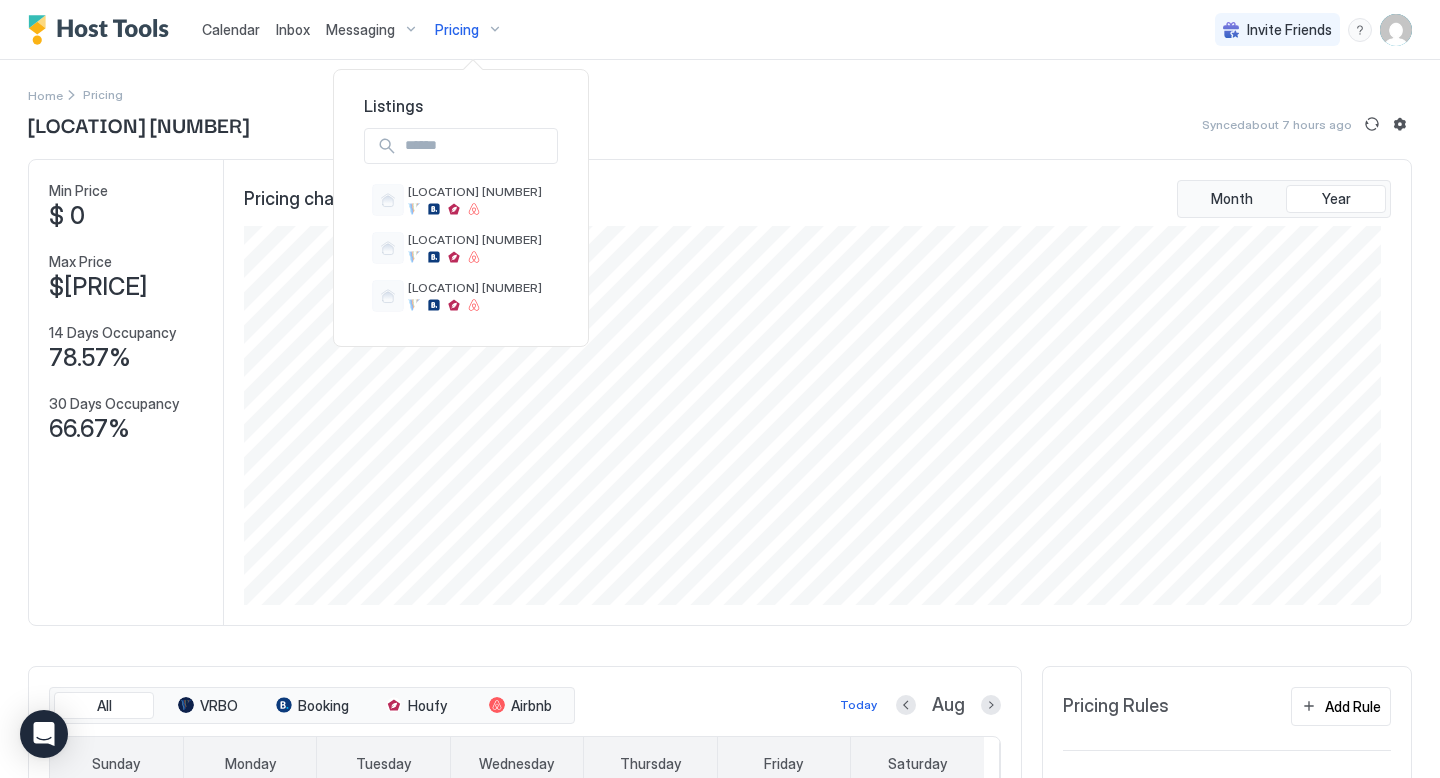 click at bounding box center [720, 389] 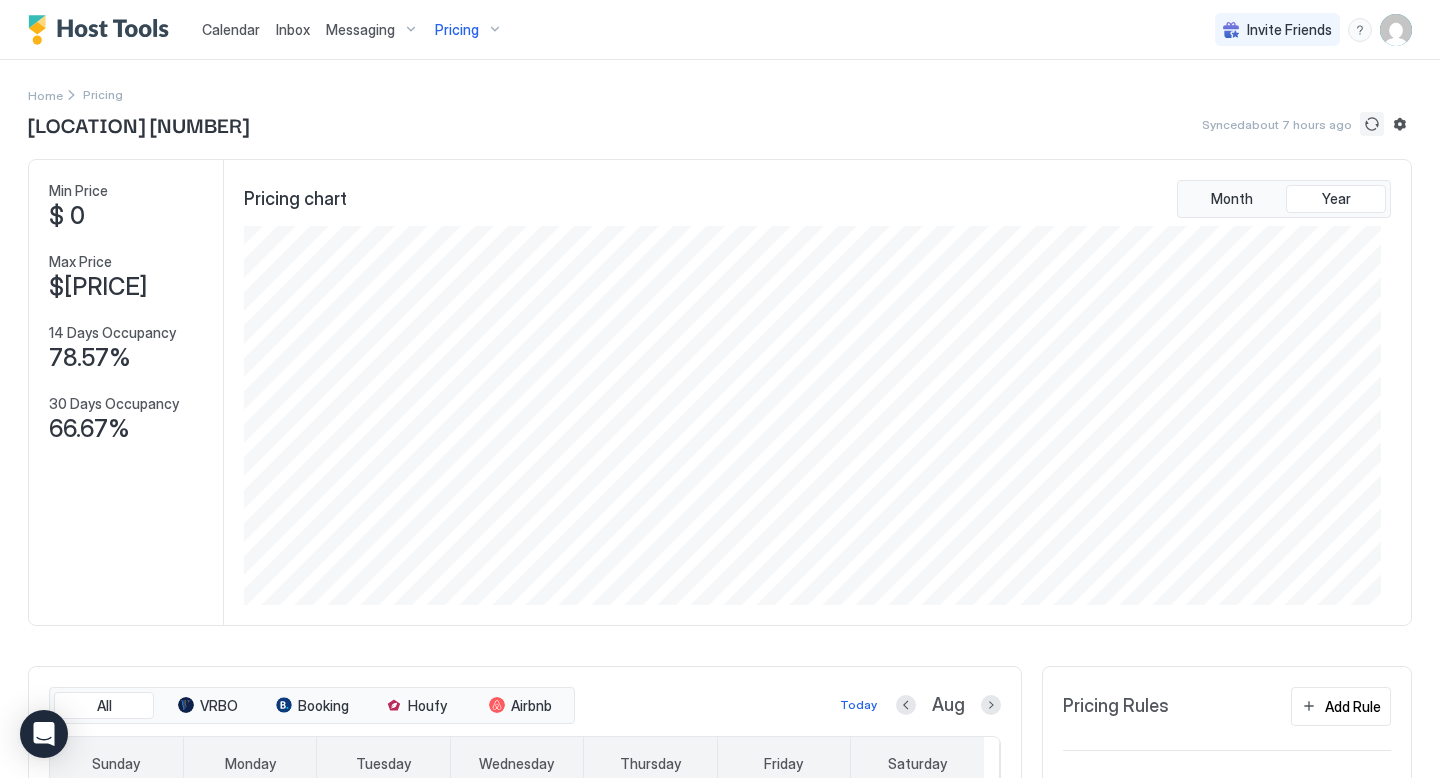 click at bounding box center [1372, 124] 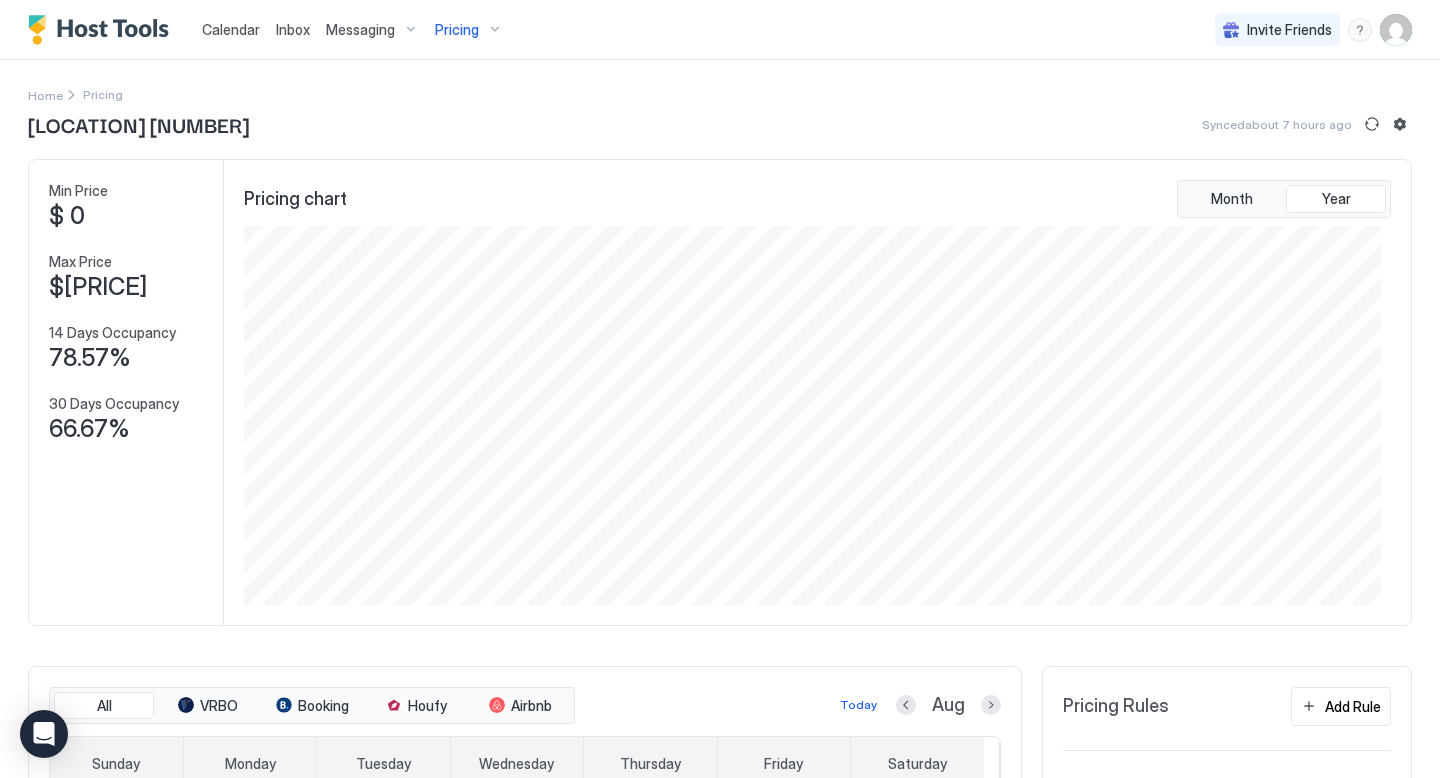 click on "Pricing" at bounding box center [457, 30] 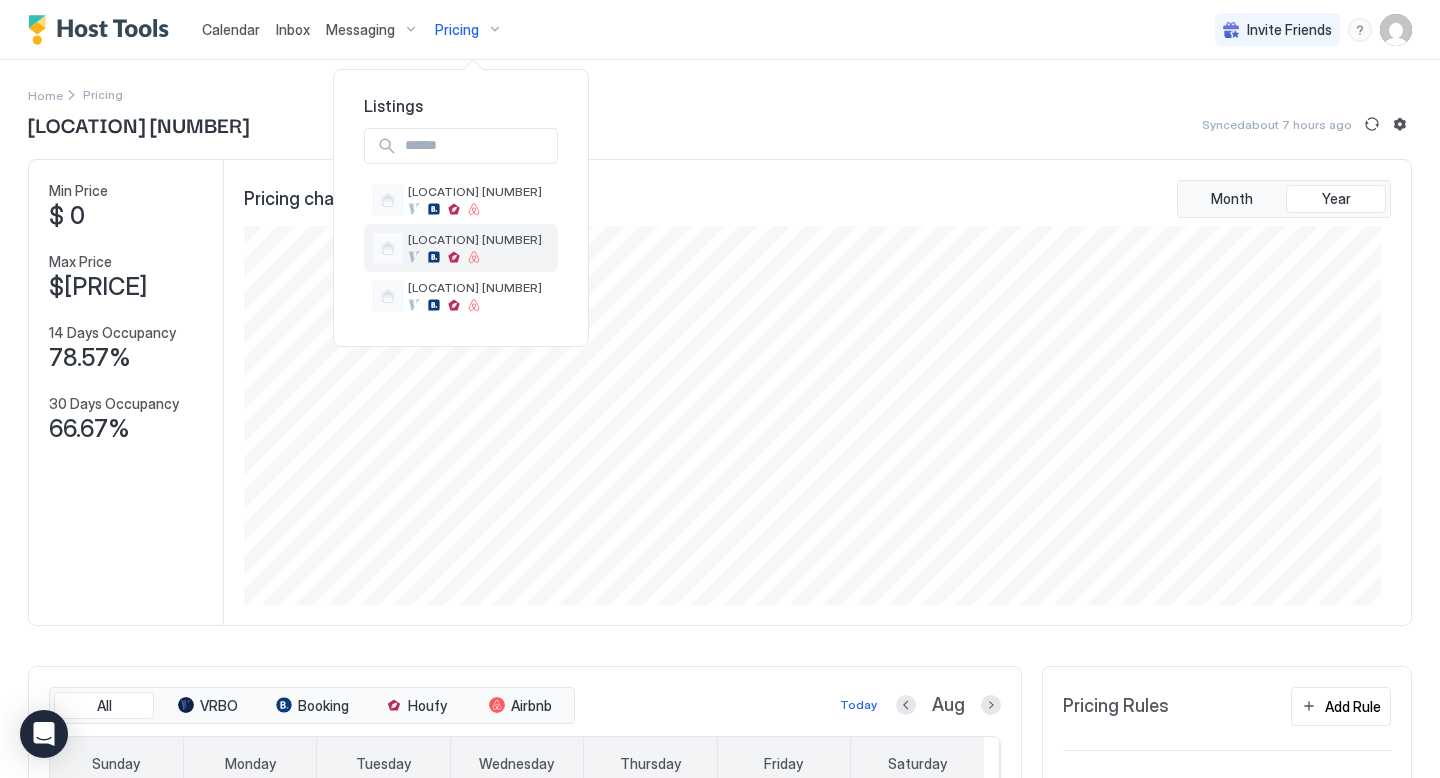 click on "[LOCATION] [NUMBER]" at bounding box center [461, 248] 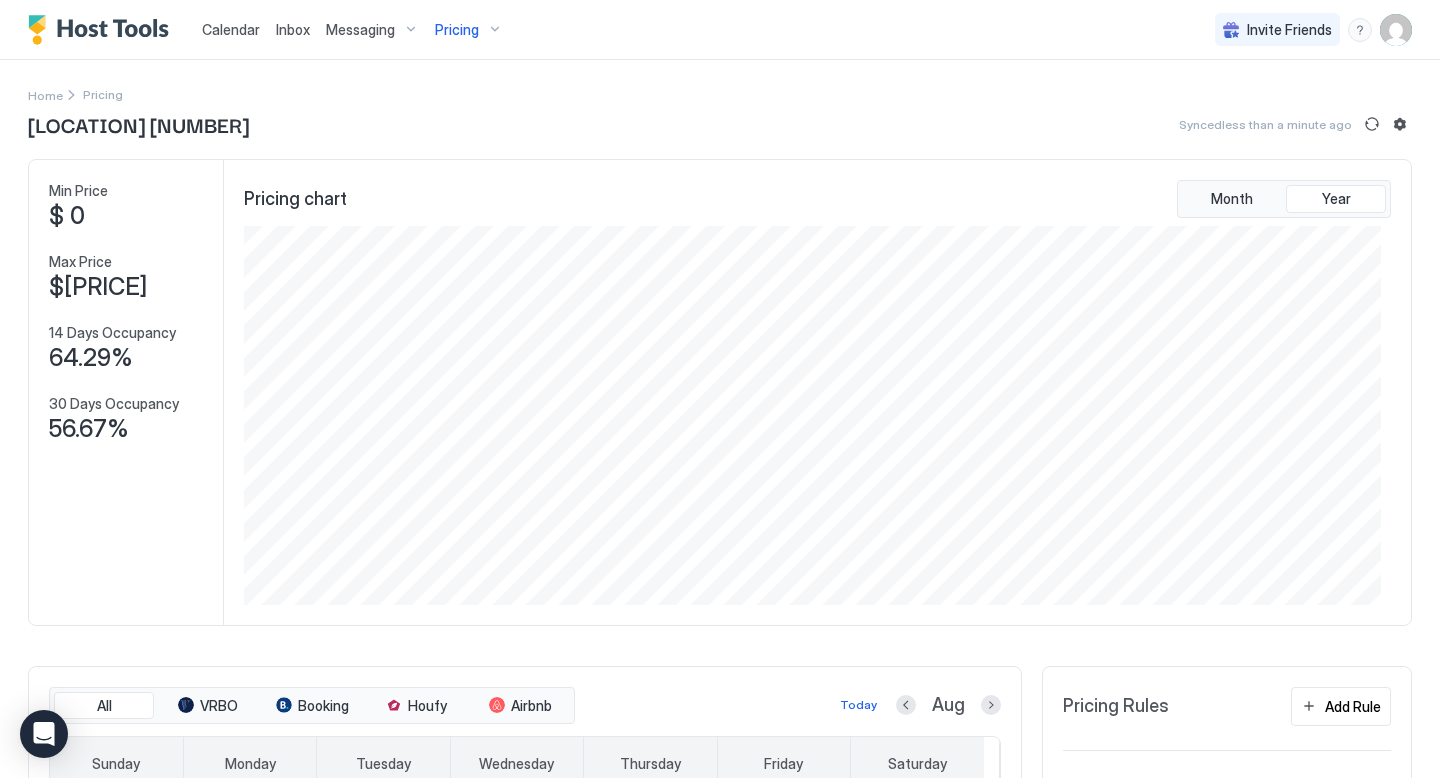 click on "Pricing" at bounding box center (457, 30) 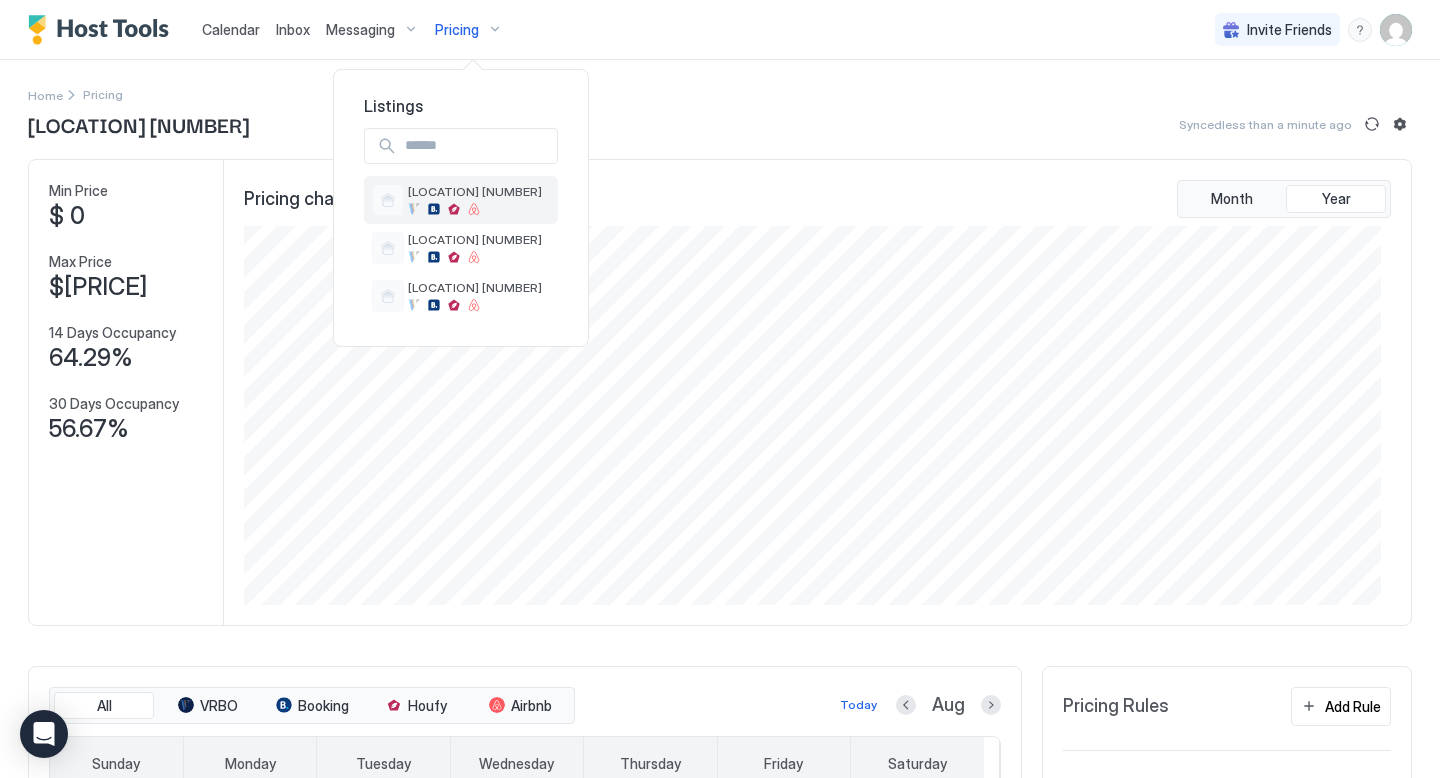 click on "[LOCATION] [NUMBER]" at bounding box center (475, 191) 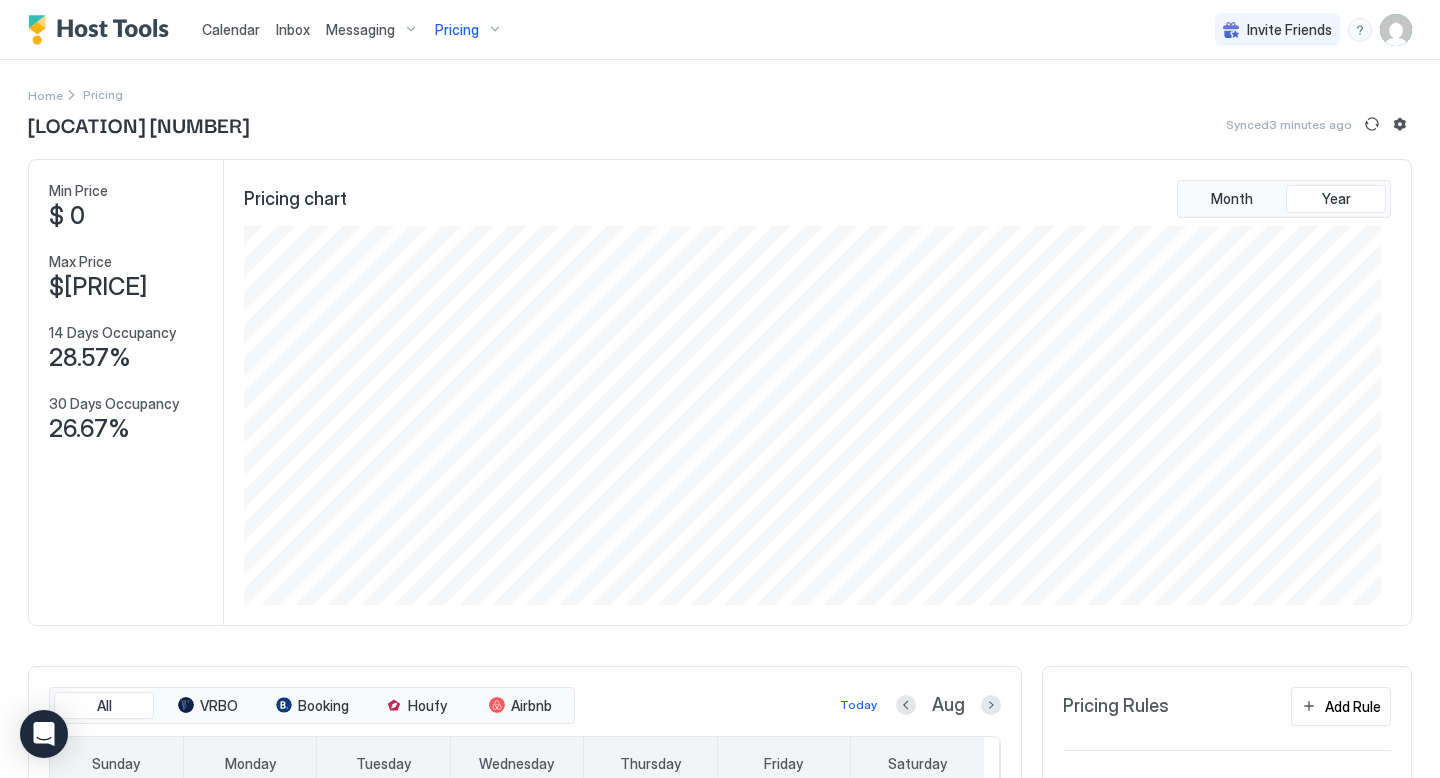 click on "Pricing" at bounding box center (457, 30) 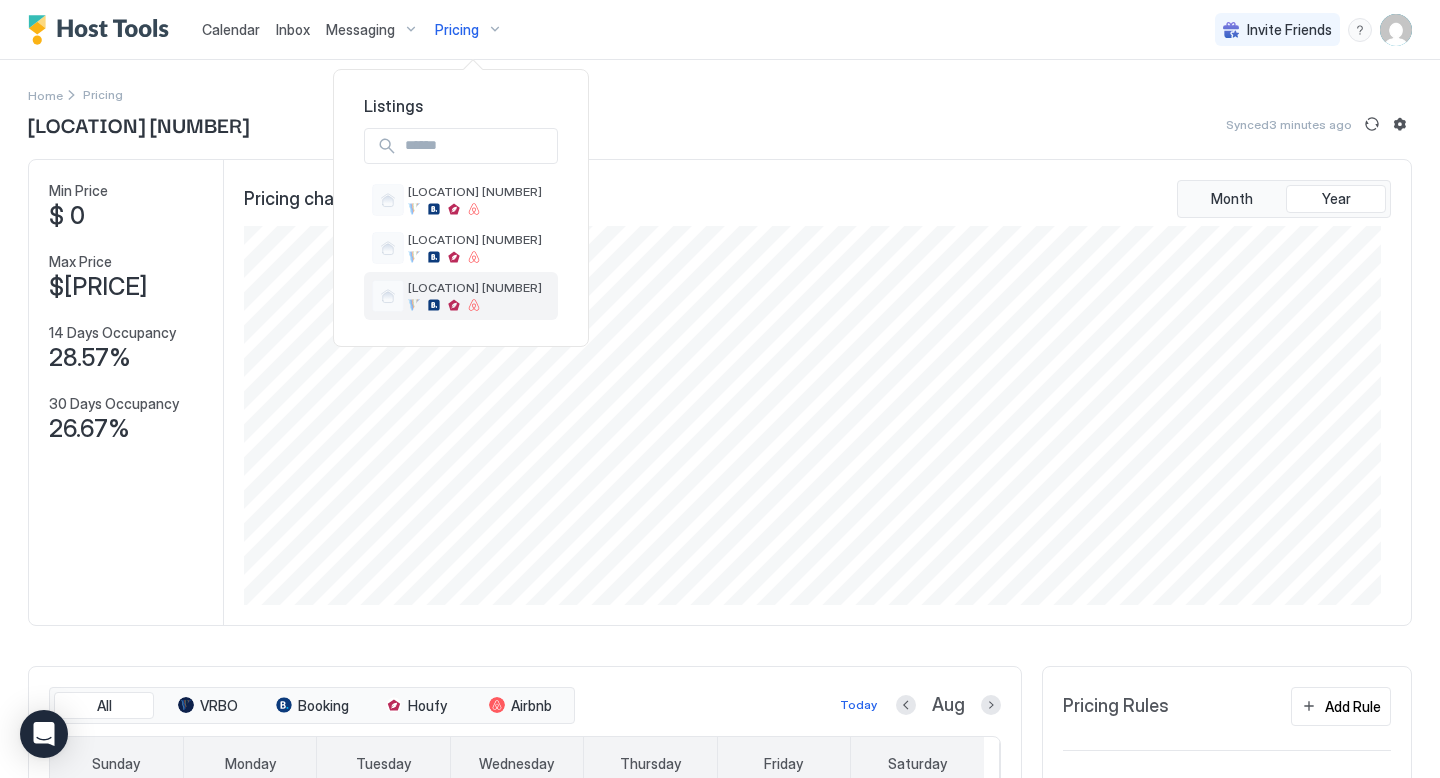 click on "[LOCATION] [NUMBER]" at bounding box center [475, 287] 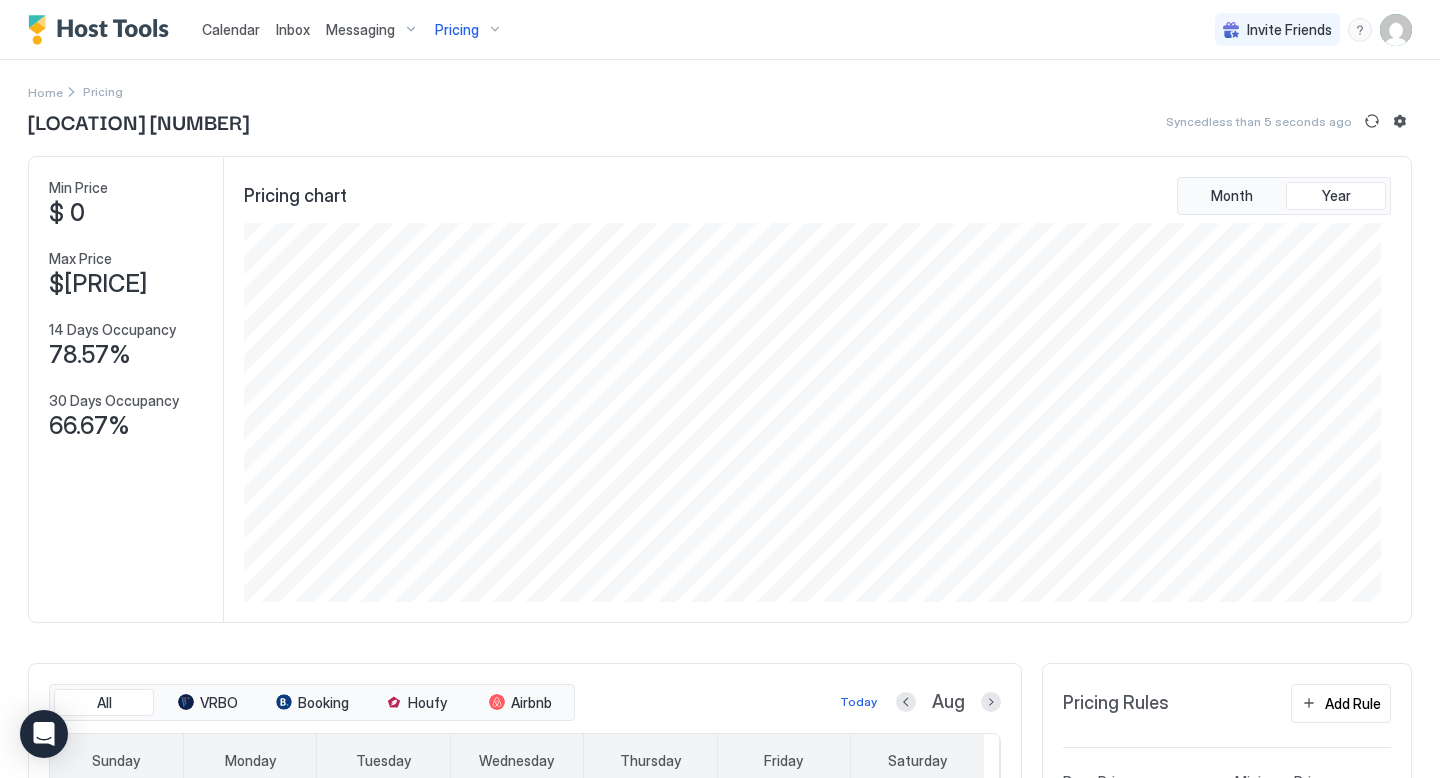 scroll, scrollTop: 4, scrollLeft: 0, axis: vertical 